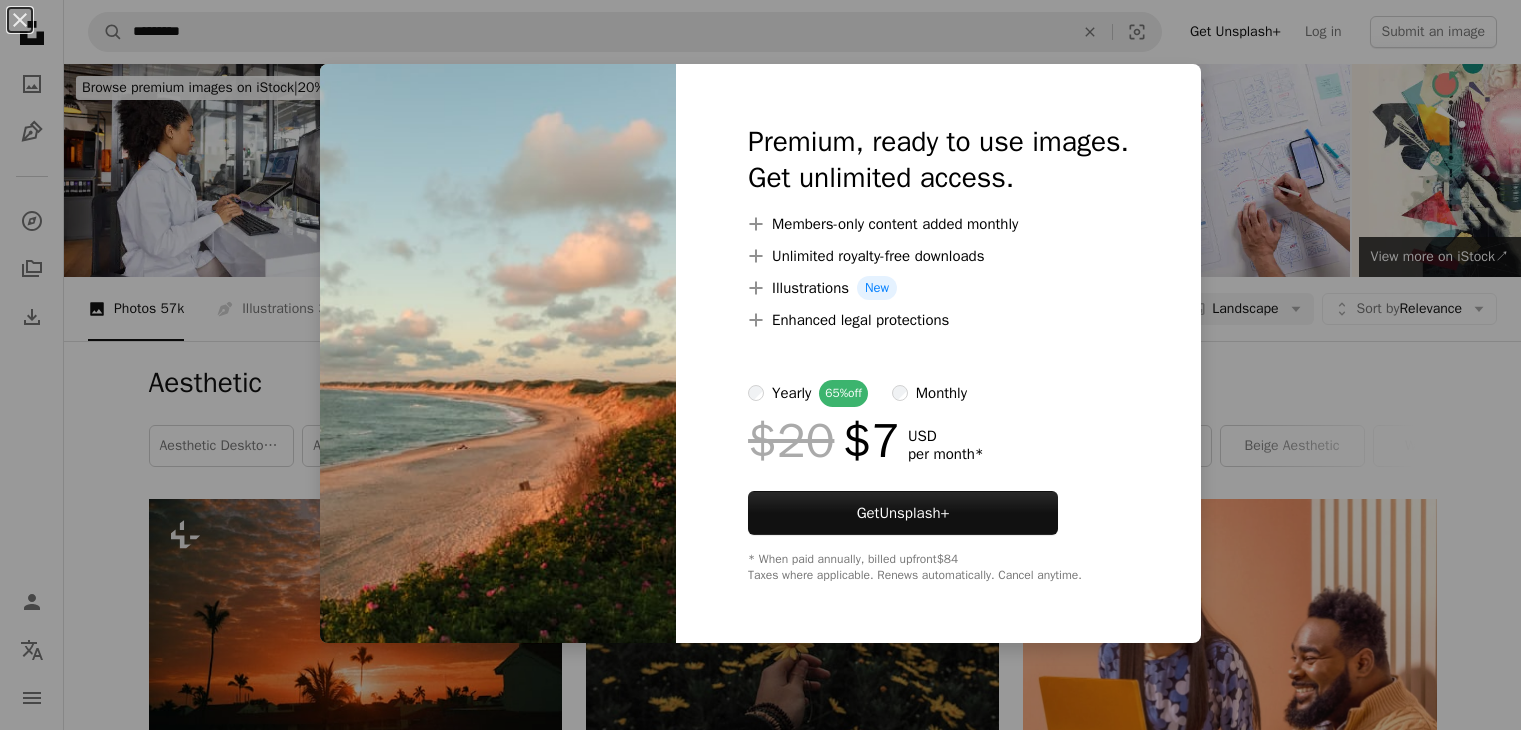 scroll, scrollTop: 1040, scrollLeft: 0, axis: vertical 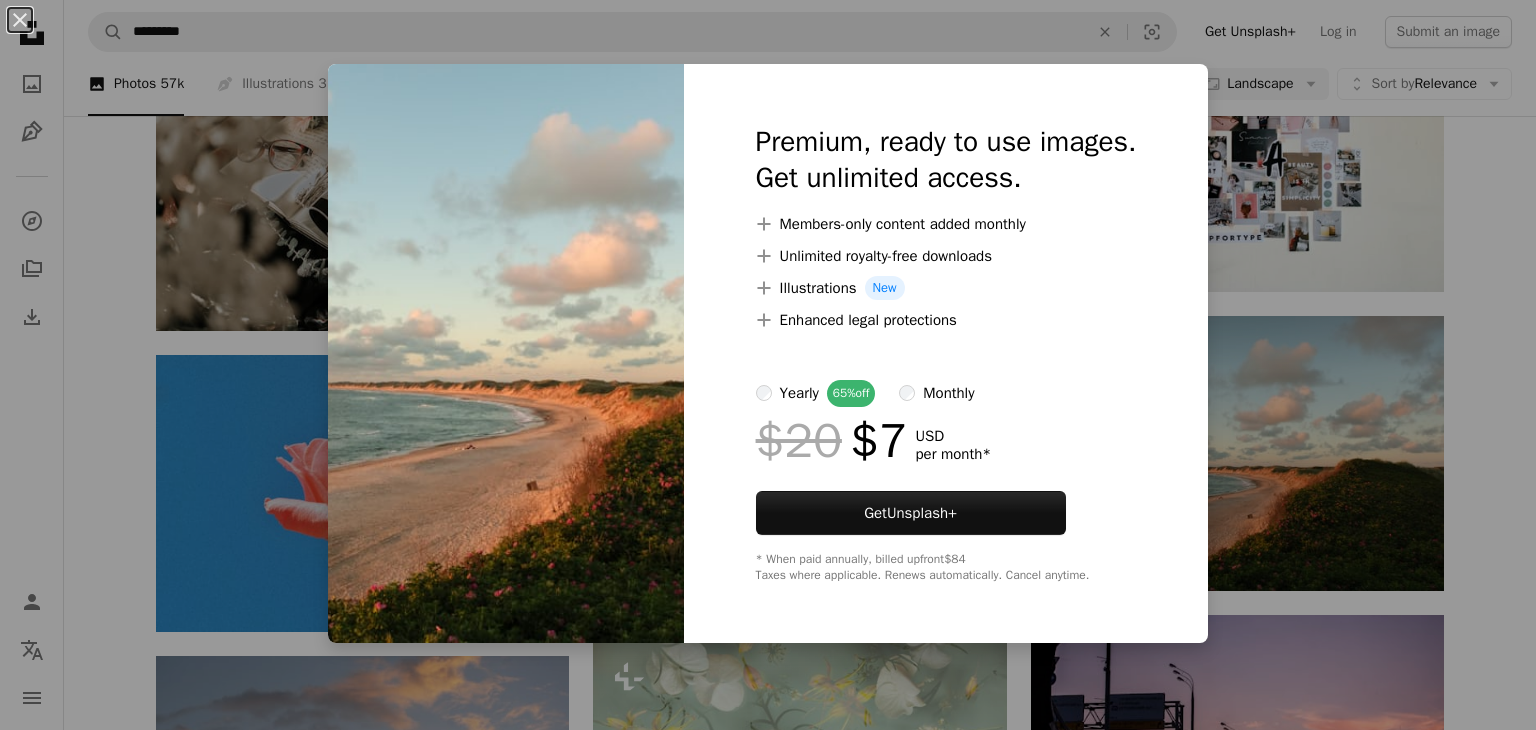 click on "An X shape Premium, ready to use images. Get unlimited access. A plus sign Members-only content added monthly A plus sign Unlimited royalty-free downloads A plus sign Illustrations  New A plus sign Enhanced legal protections yearly 65%  off monthly $20   $7 USD per month * Get  Unsplash+ * When paid annually, billed upfront  $84 Taxes where applicable. Renews automatically. Cancel anytime." at bounding box center [768, 365] 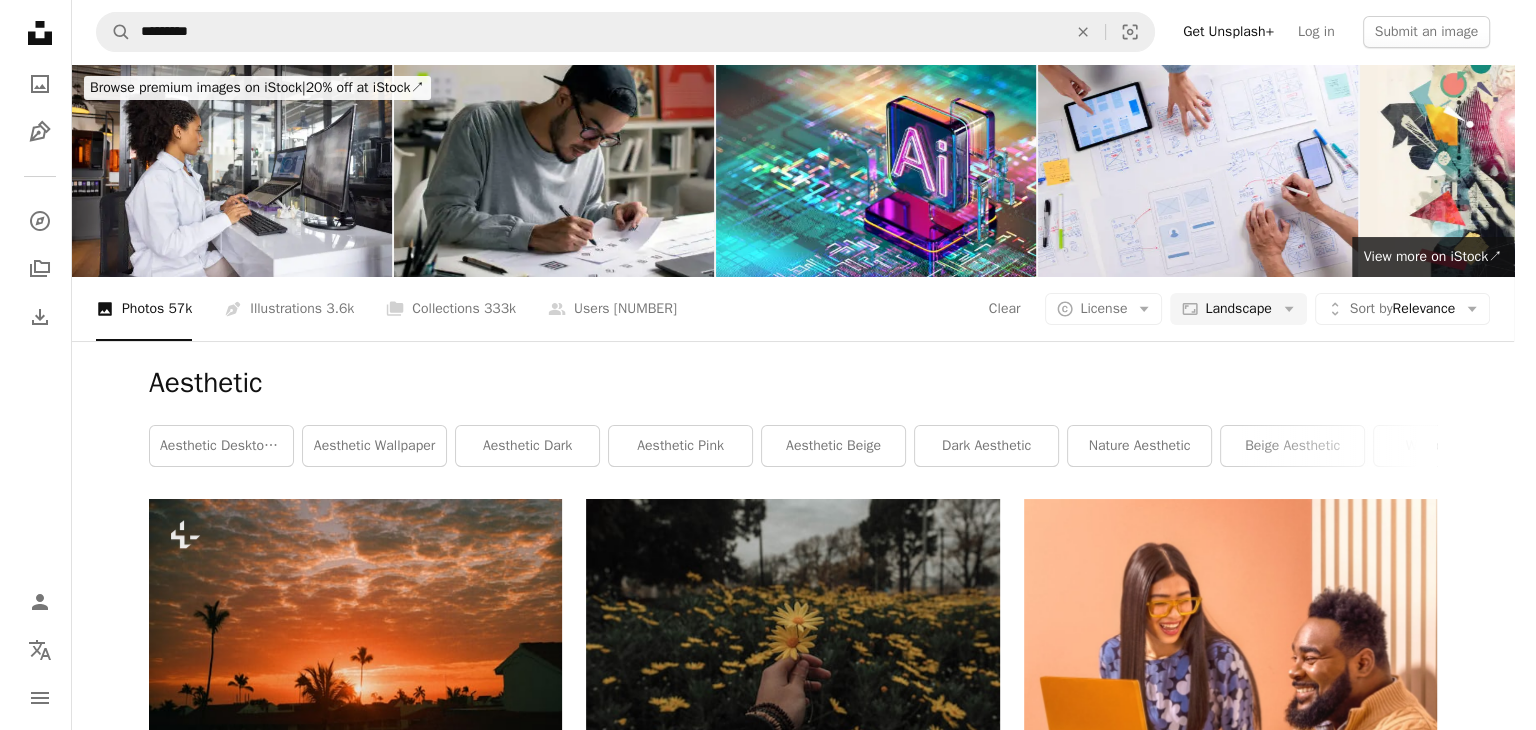 scroll, scrollTop: 0, scrollLeft: 0, axis: both 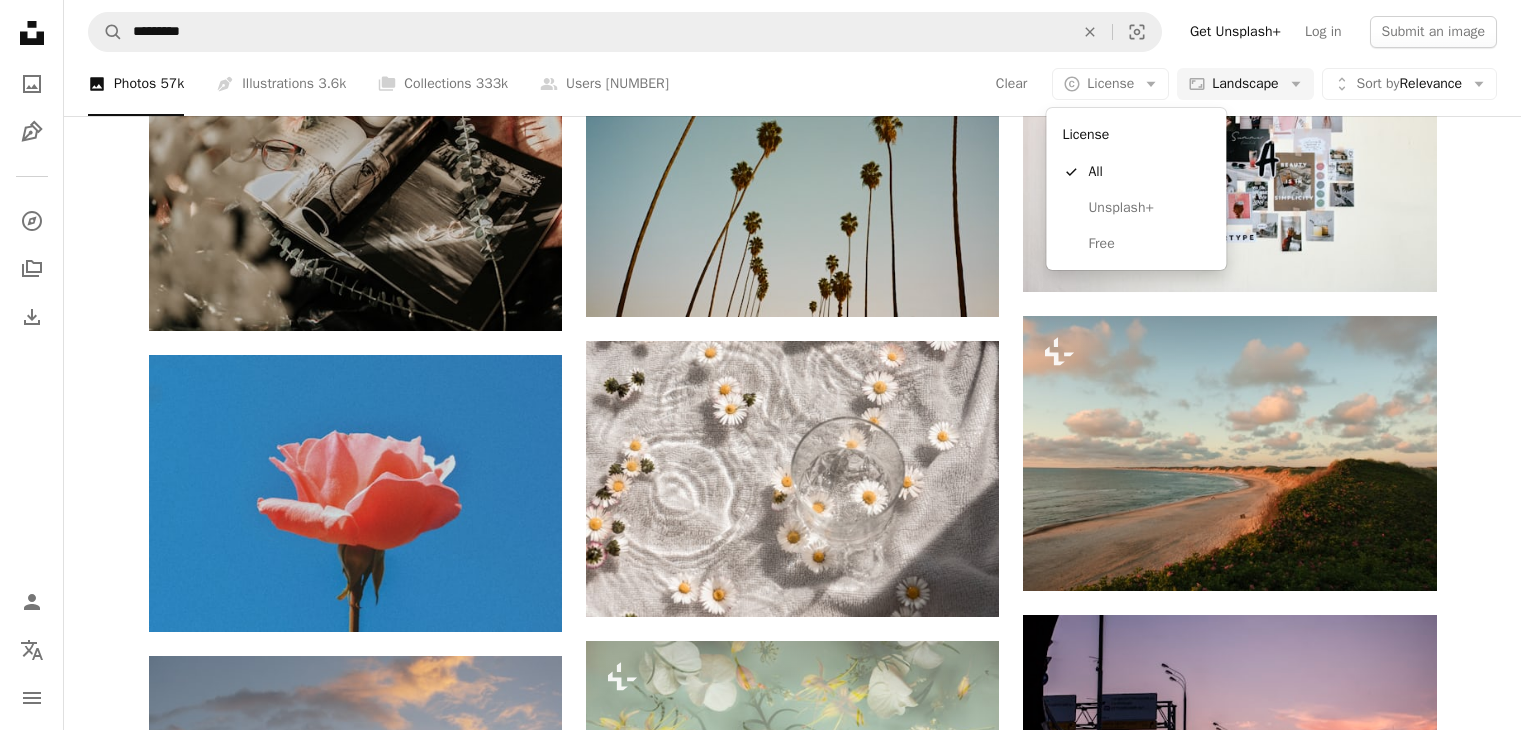click on "License" at bounding box center [1110, 83] 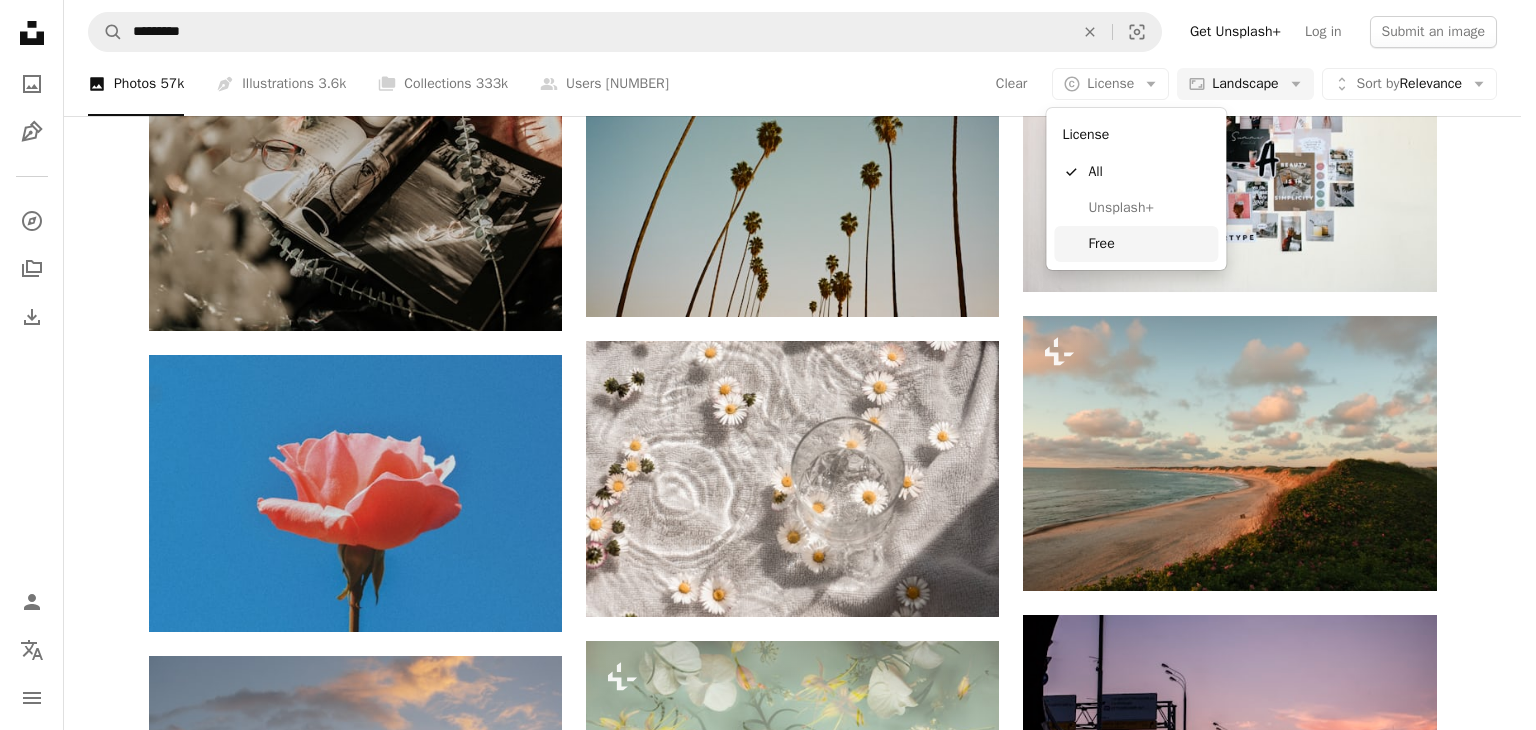 click on "Free" at bounding box center (1149, 244) 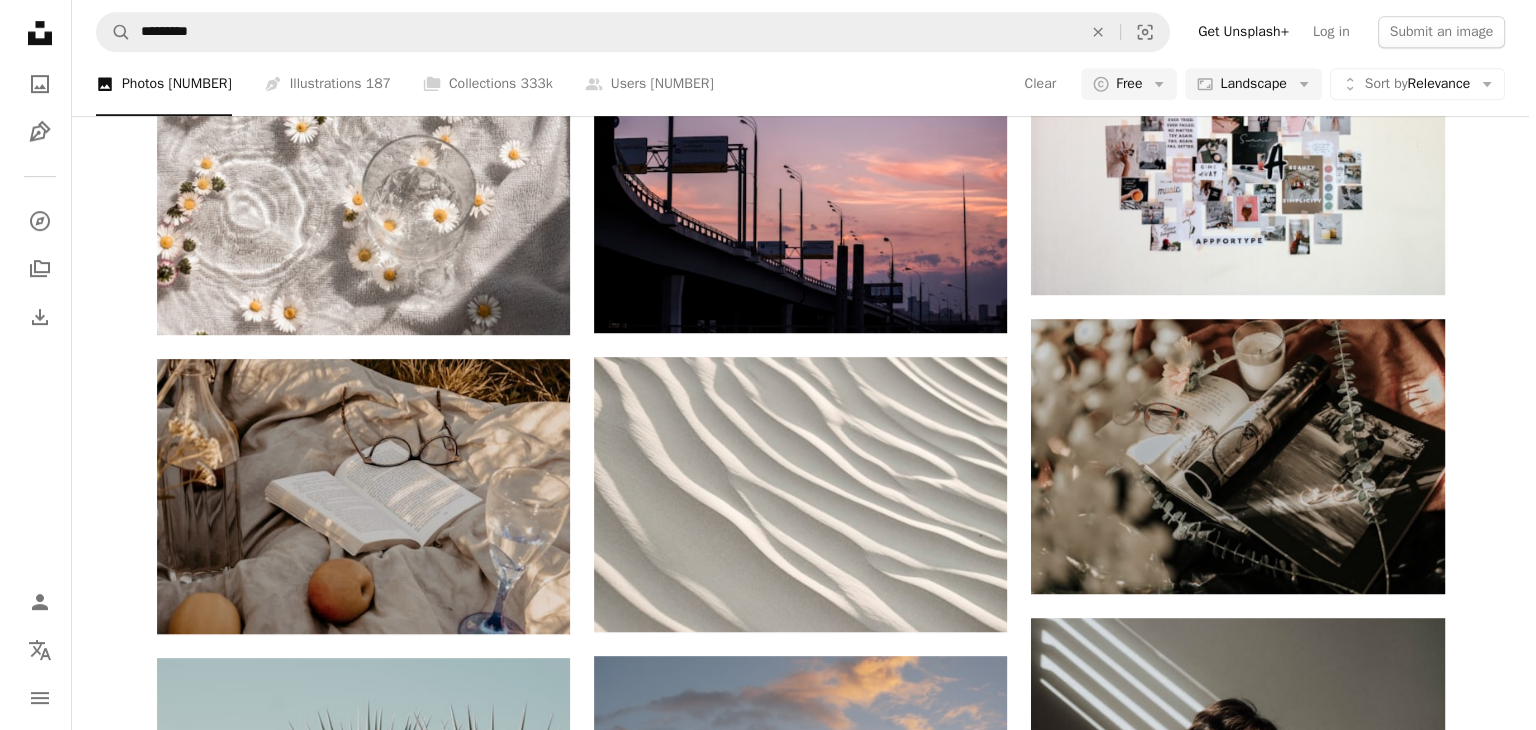 scroll, scrollTop: 878, scrollLeft: 0, axis: vertical 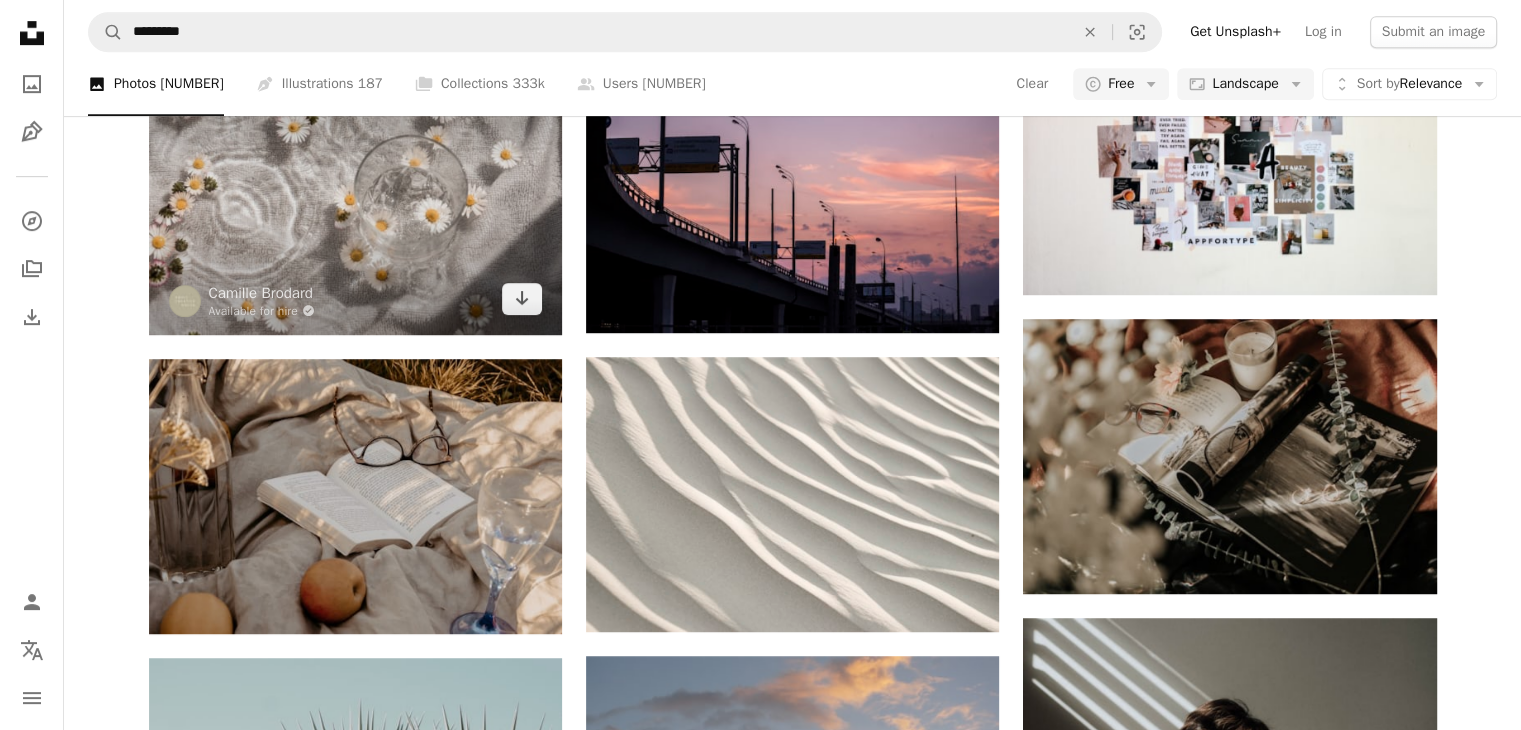 click on "Arrow pointing down" 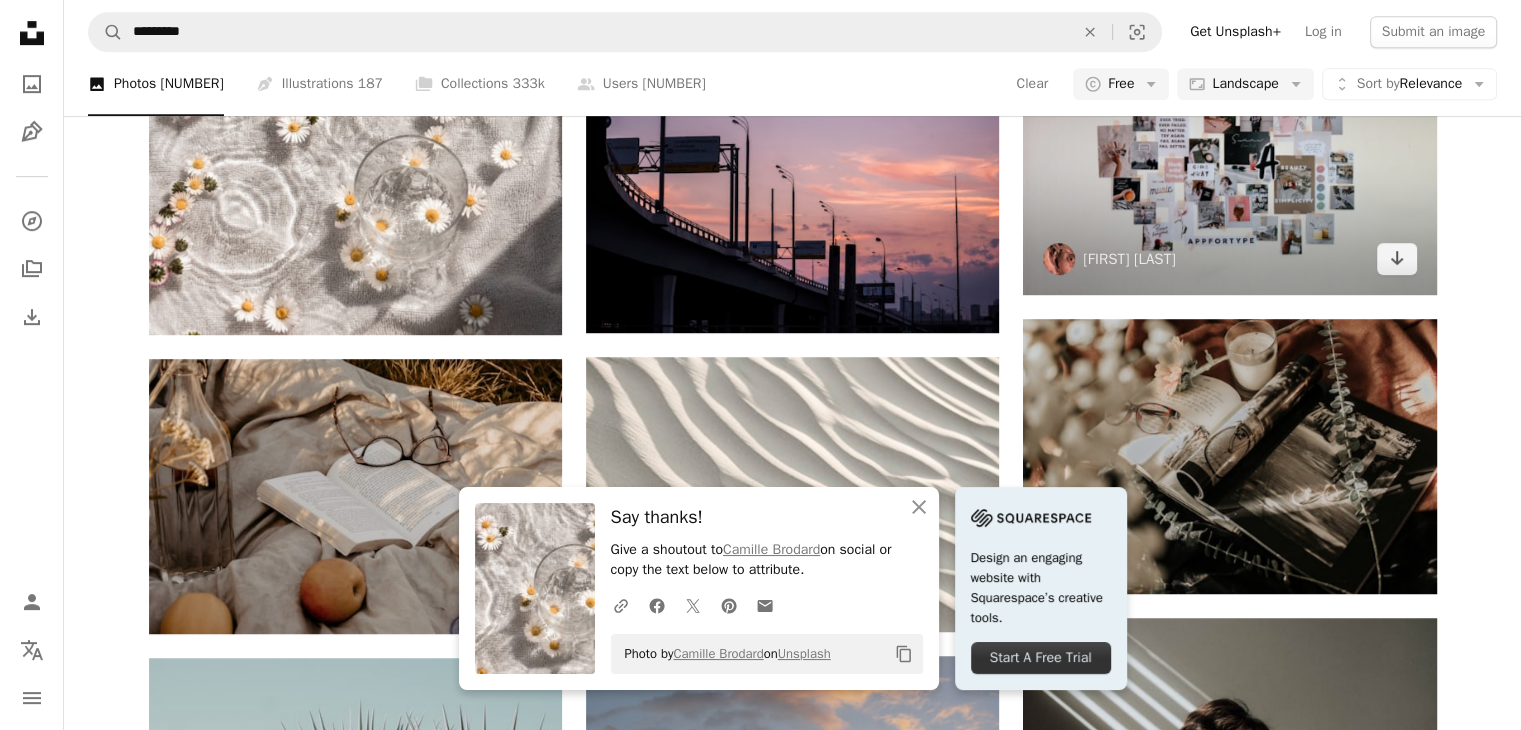 click at bounding box center [1229, 156] 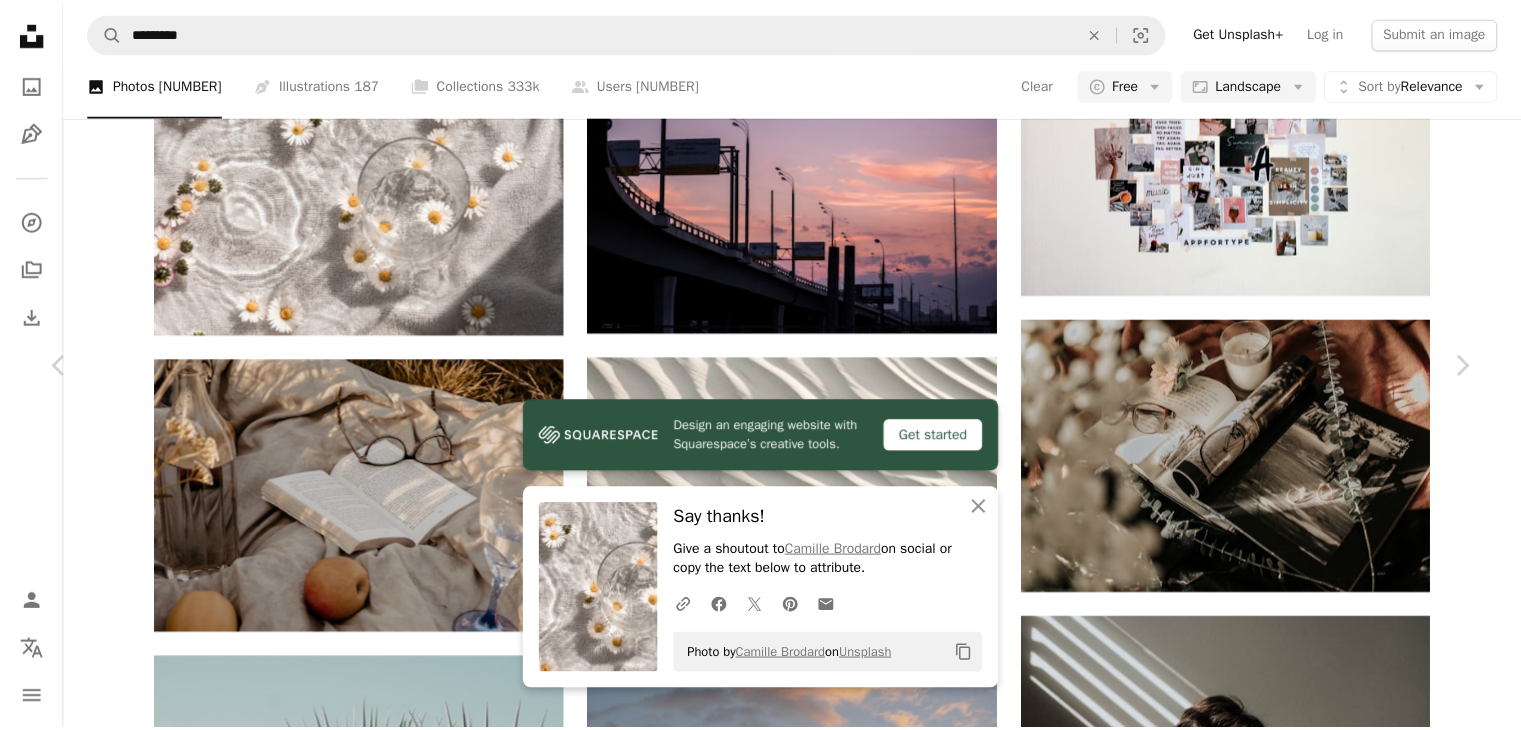 scroll, scrollTop: 640, scrollLeft: 0, axis: vertical 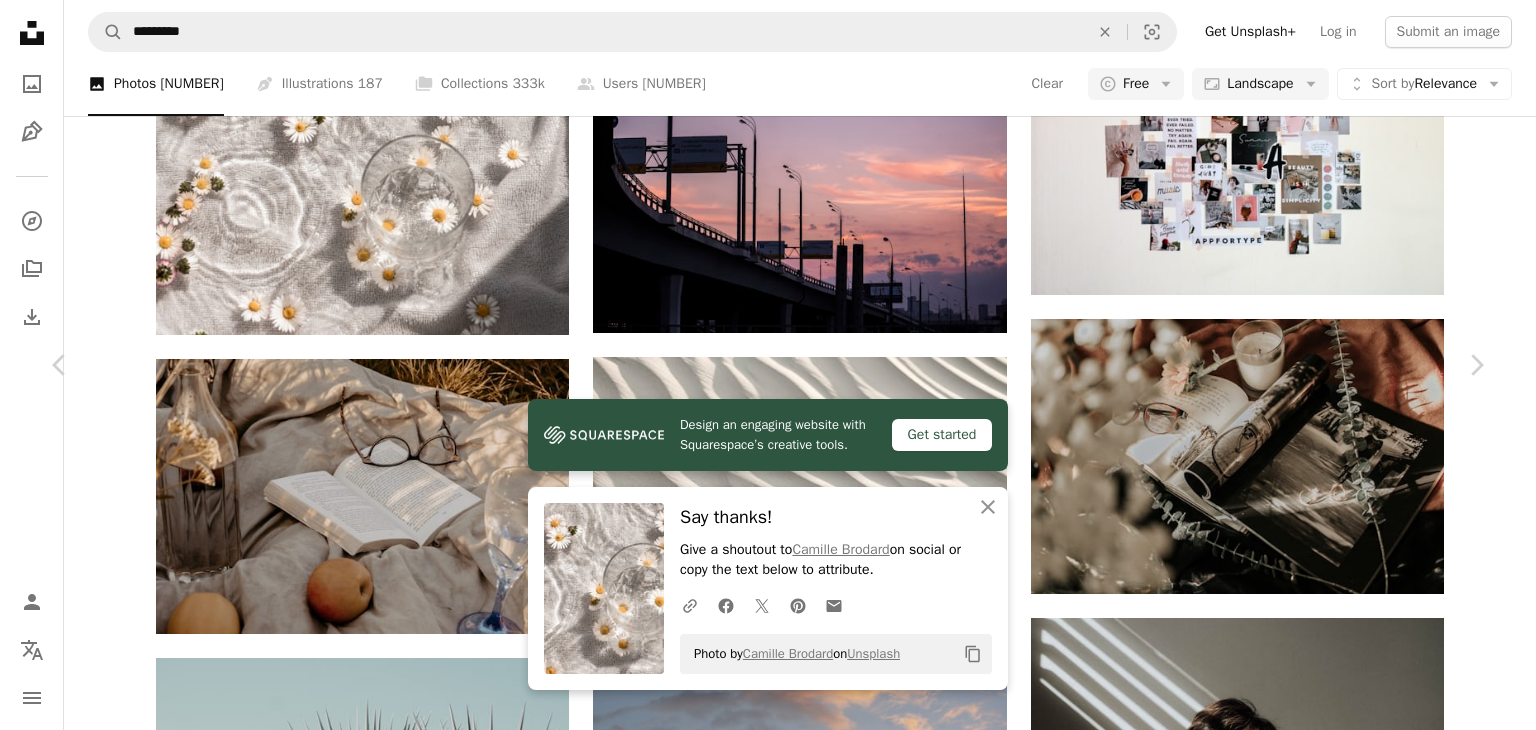click on "An X shape Chevron left Chevron right Design an engaging website with Squarespace’s creative tools. Get started An X shape Close Say thanks! Give a shoutout to  [FIRST] [LAST]  on social or copy the text below to attribute. A URL sharing icon (chains) Facebook icon X (formerly Twitter) icon Pinterest icon An envelope Photo by  [FIRST] [LAST]  on  Unsplash
Copy content [FIRST] [LAST] [FIRST] [LAST] A heart A plus sign Edit image   Plus sign for Unsplash+ Download free Chevron down Zoom in Views 18,867,775 Downloads 249,521 Featured in Wallpapers A forward-right arrow Share Info icon Info More Actions Calendar outlined Published on  [DATE] Camera Canon, EOS 70D Safety Free to use under the  Unsplash License wallpaper aesthetic home wall white beauty color poster minimal pic collage word colors words sticker decor stickers aesthetics pics lightness Creative Commons images Browse premium related images on iStock  |  Save 20% with code UNSPLASH20 View more on iStock  ↗ Related images A heart [FIRST] [LAST]" at bounding box center (768, 3076) 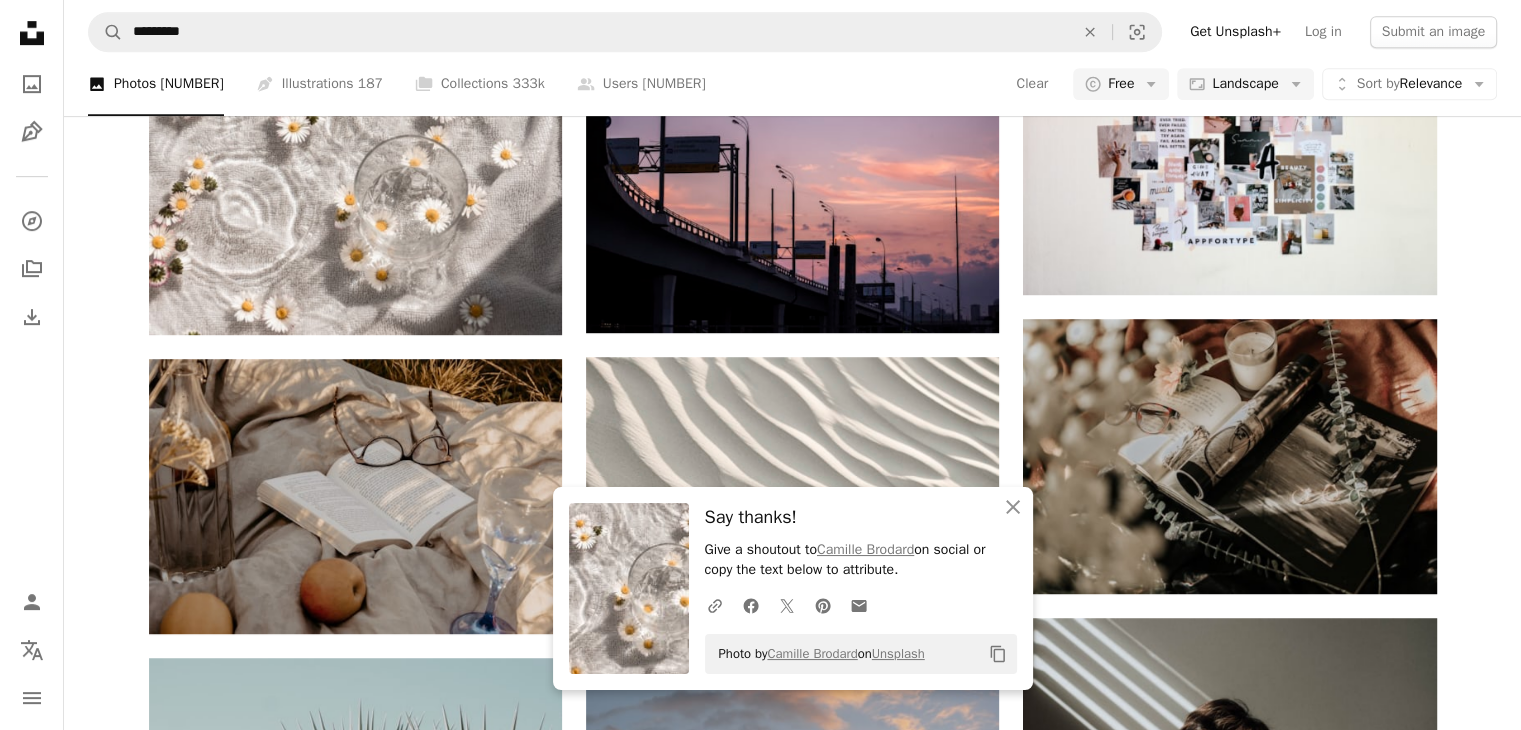 scroll, scrollTop: 974, scrollLeft: 0, axis: vertical 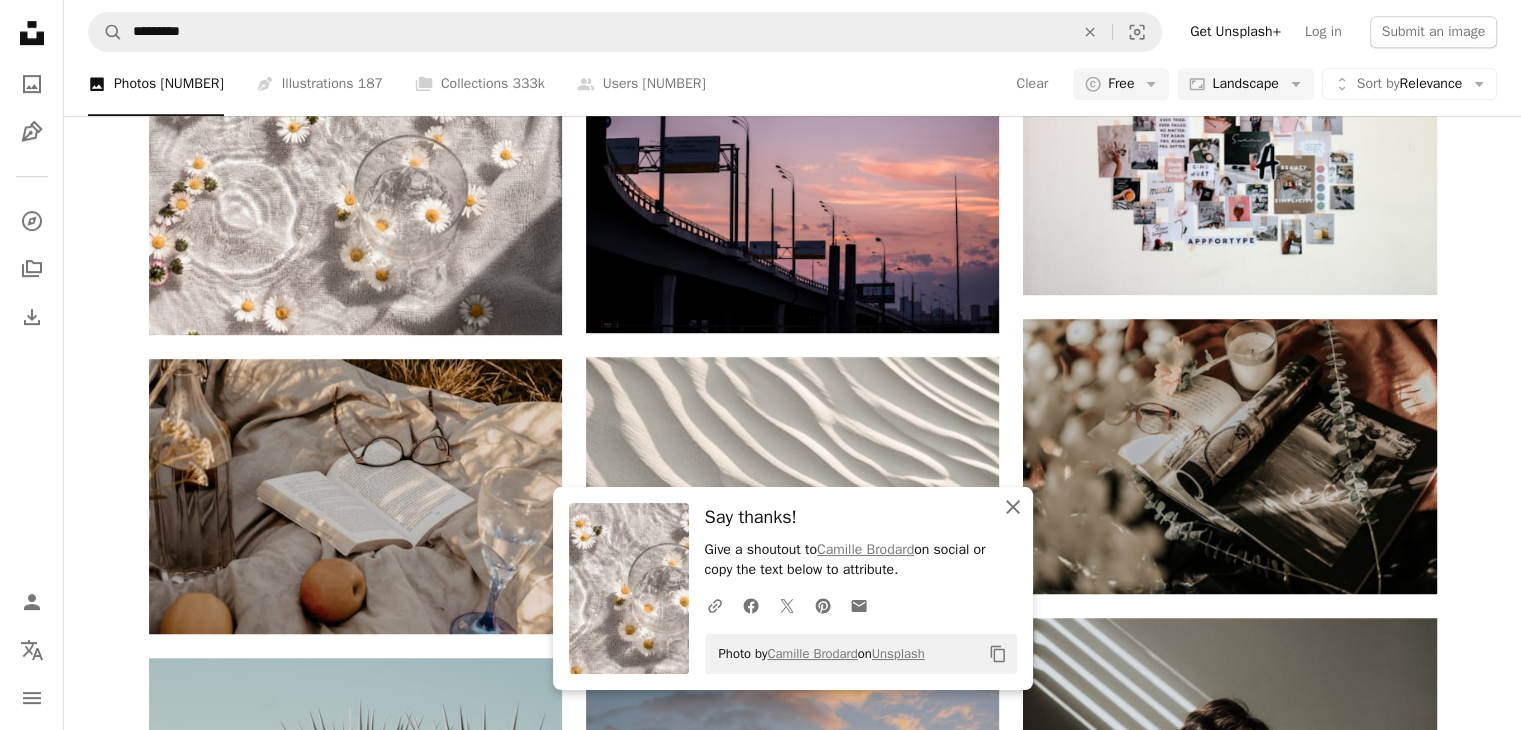 click on "An X shape" 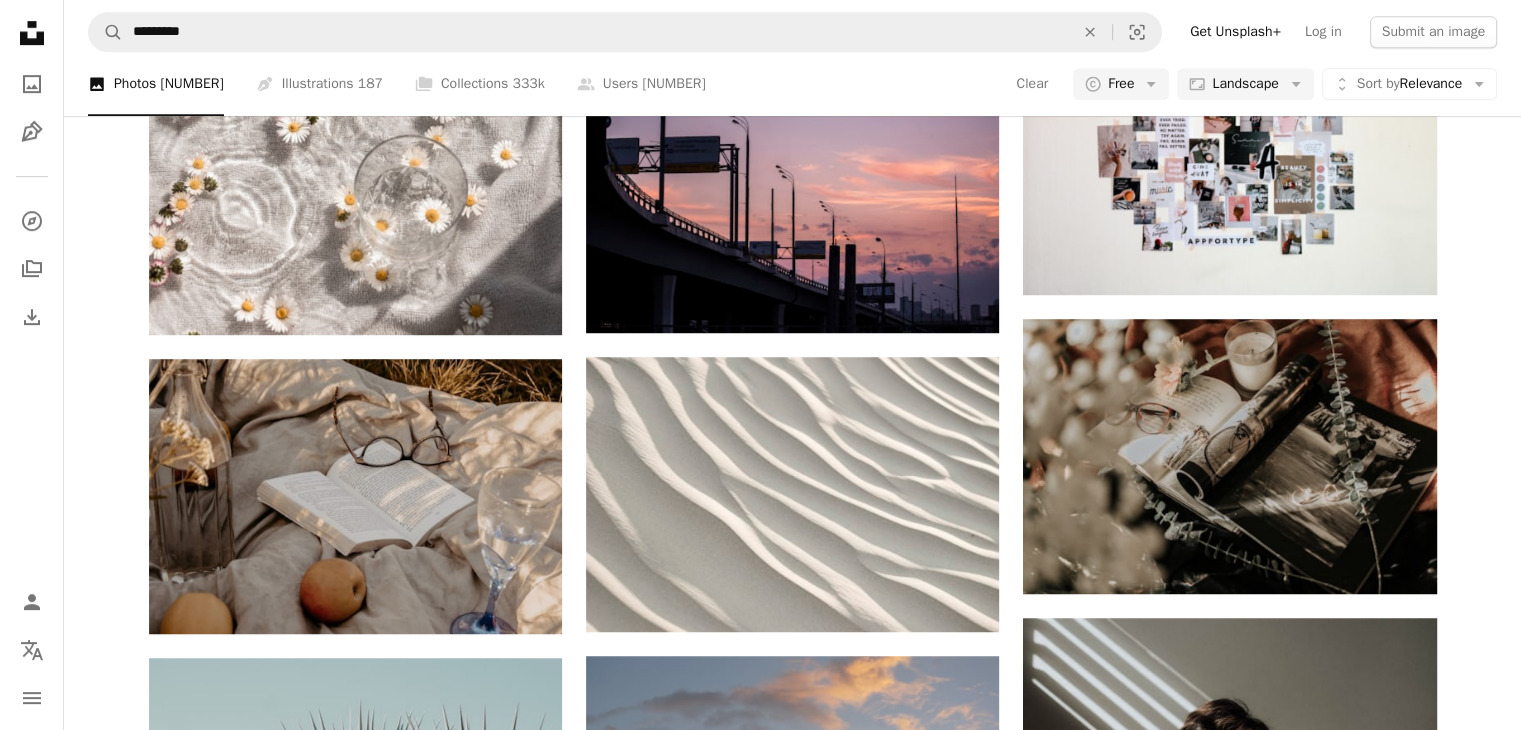 scroll, scrollTop: 2391, scrollLeft: 0, axis: vertical 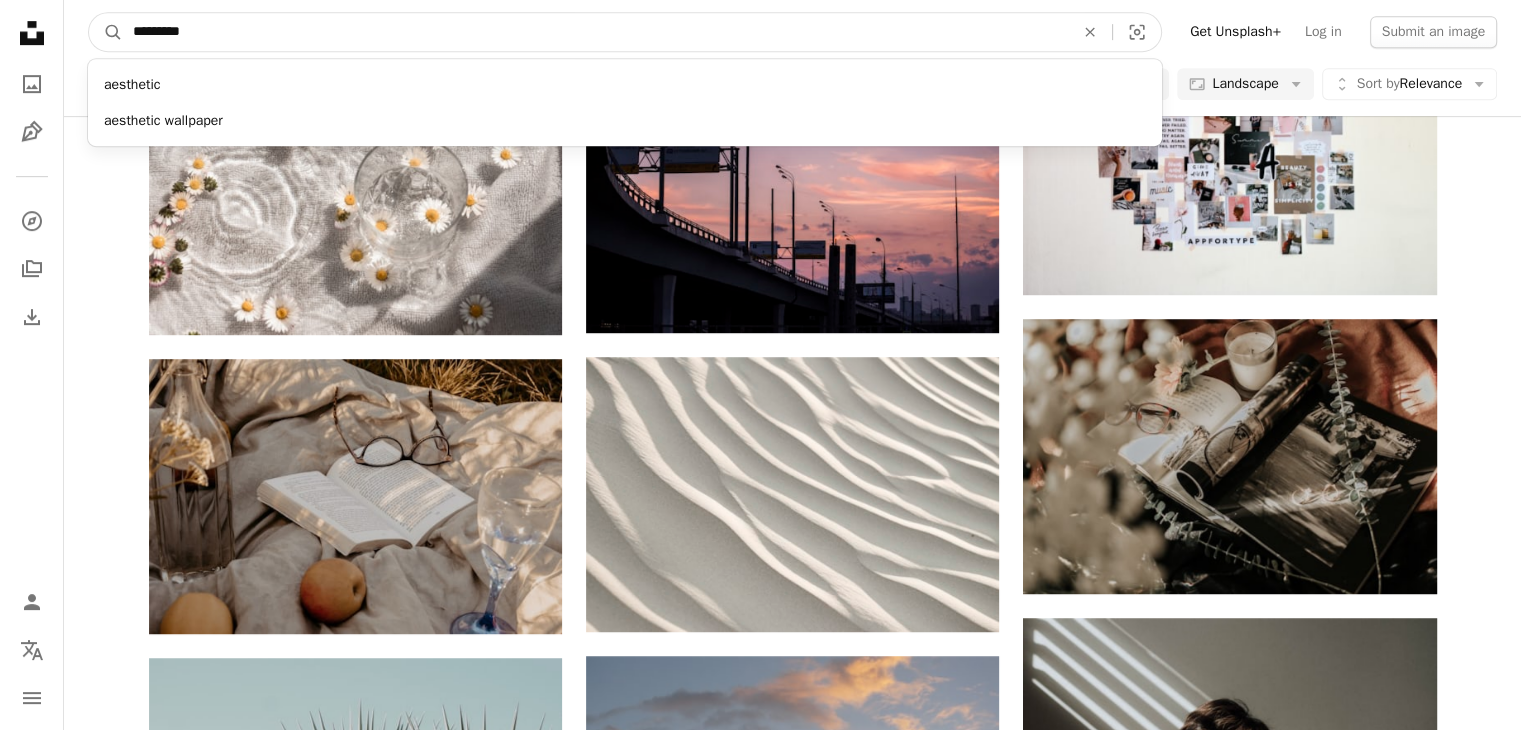 drag, startPoint x: 235, startPoint y: 33, endPoint x: 80, endPoint y: 22, distance: 155.38983 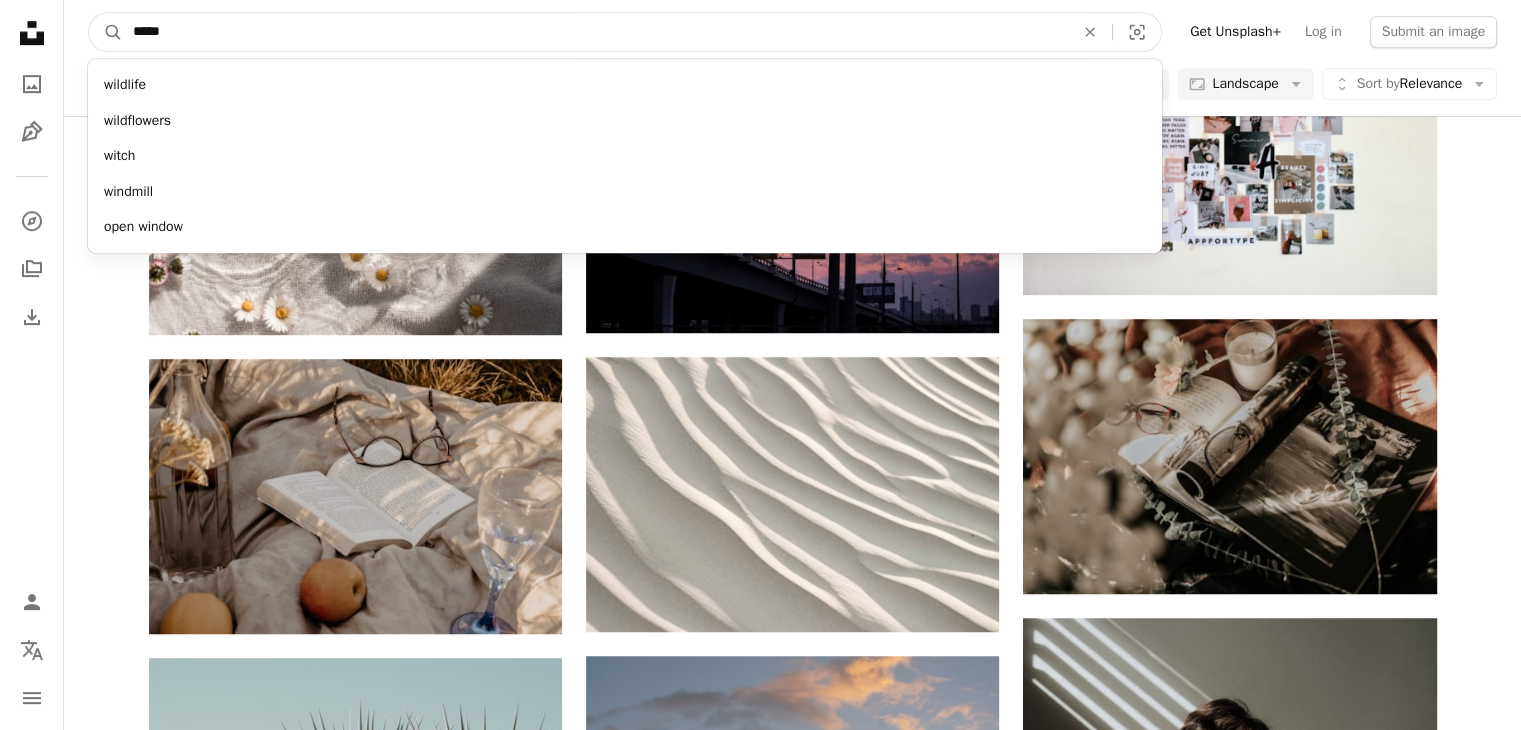 type on "******" 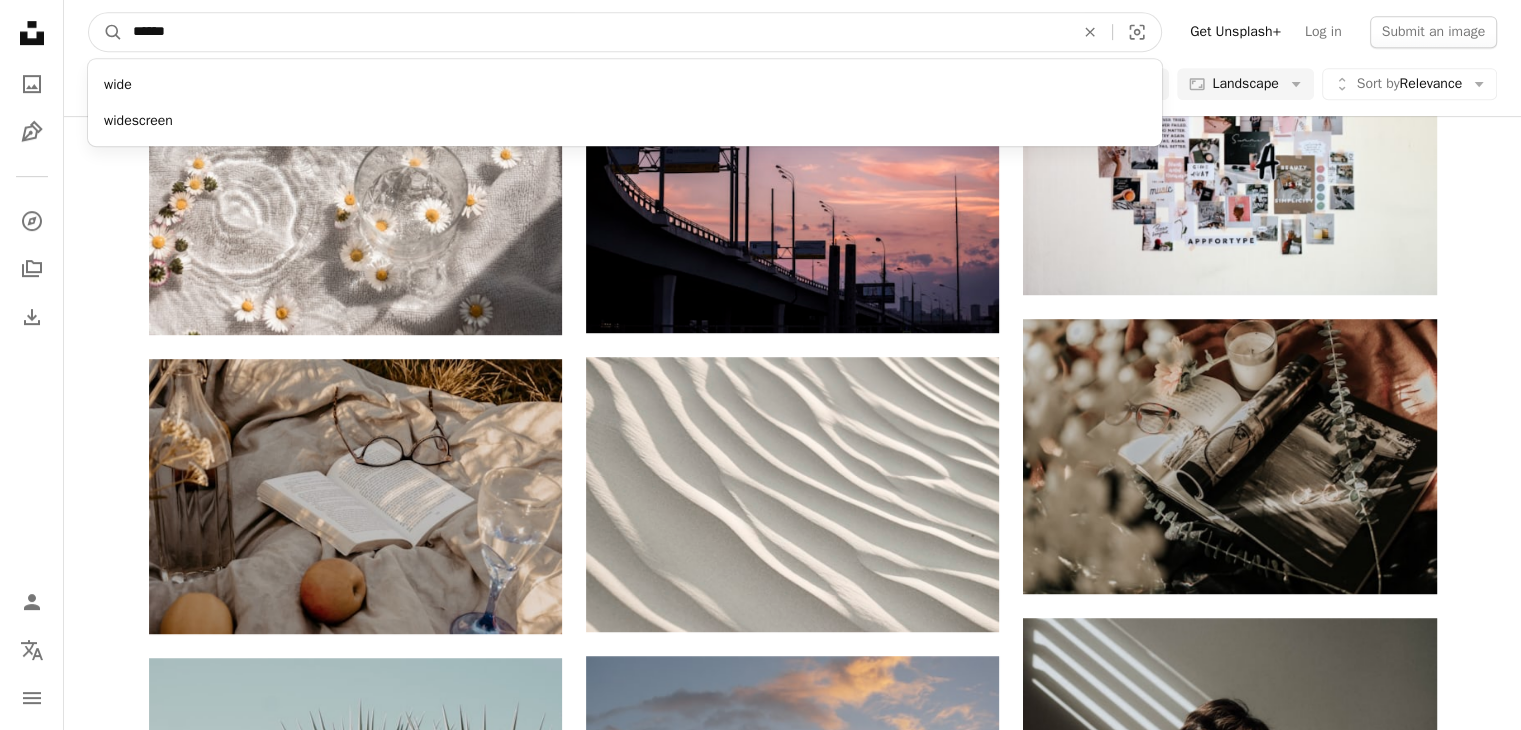 click on "A magnifying glass" at bounding box center (106, 32) 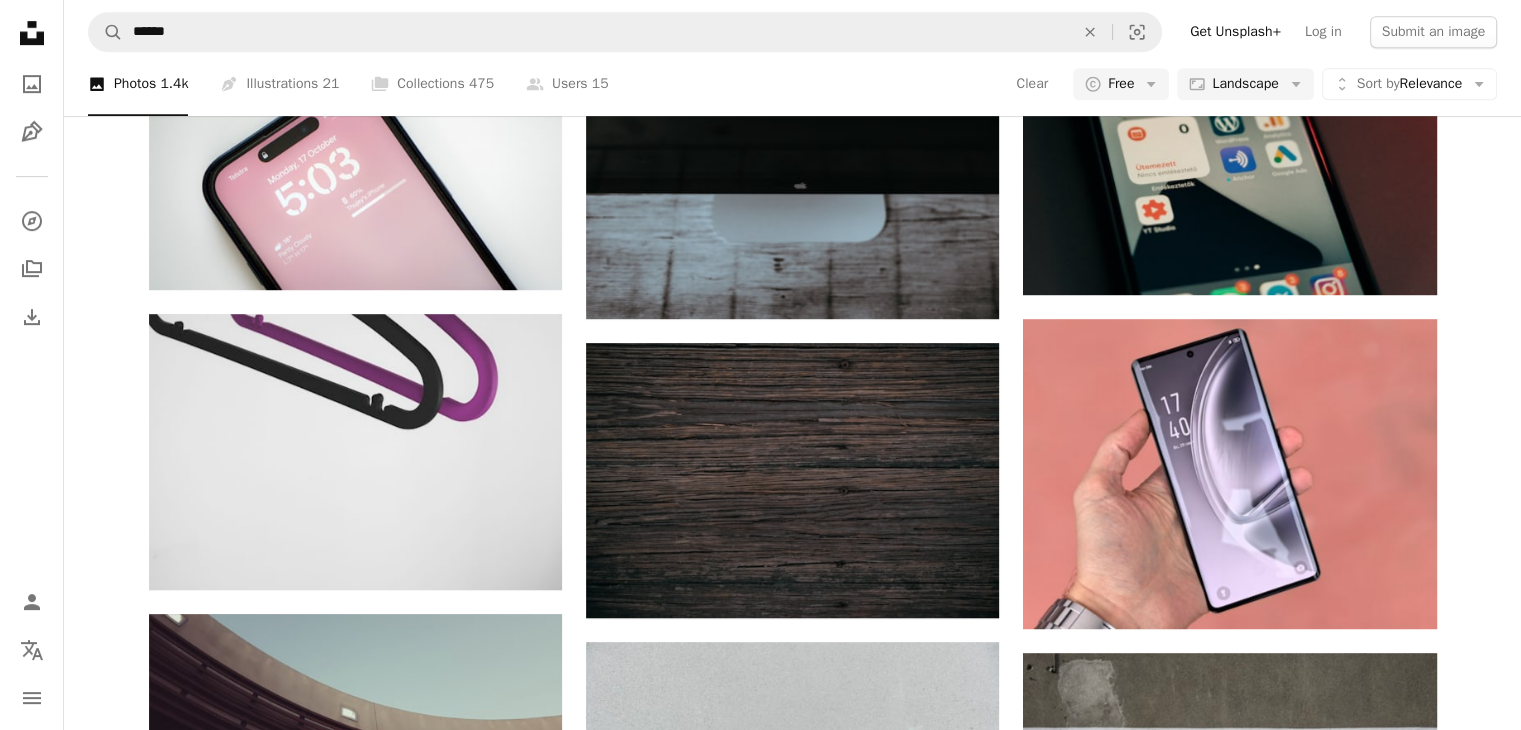 scroll, scrollTop: 0, scrollLeft: 0, axis: both 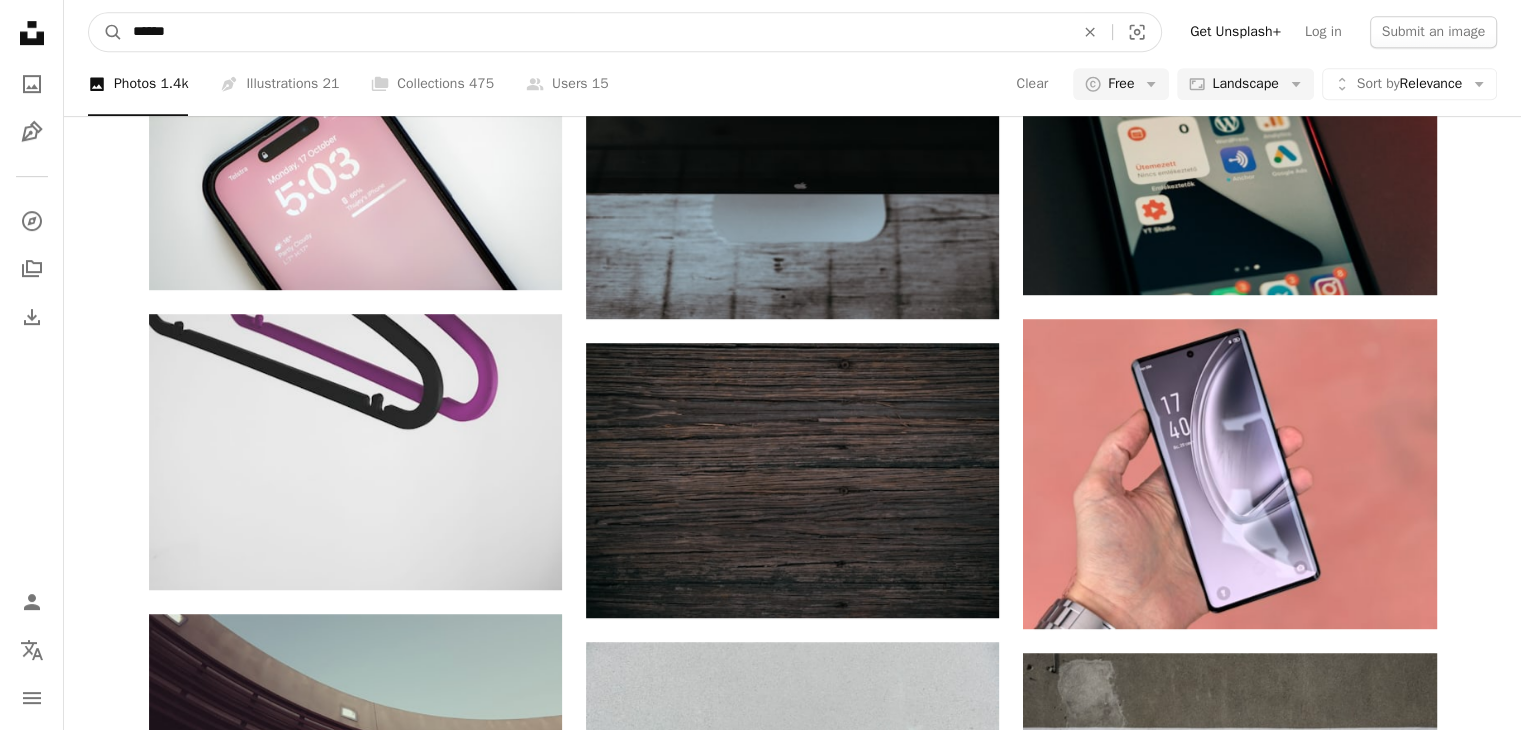 drag, startPoint x: 380, startPoint y: 19, endPoint x: 16, endPoint y: 23, distance: 364.02197 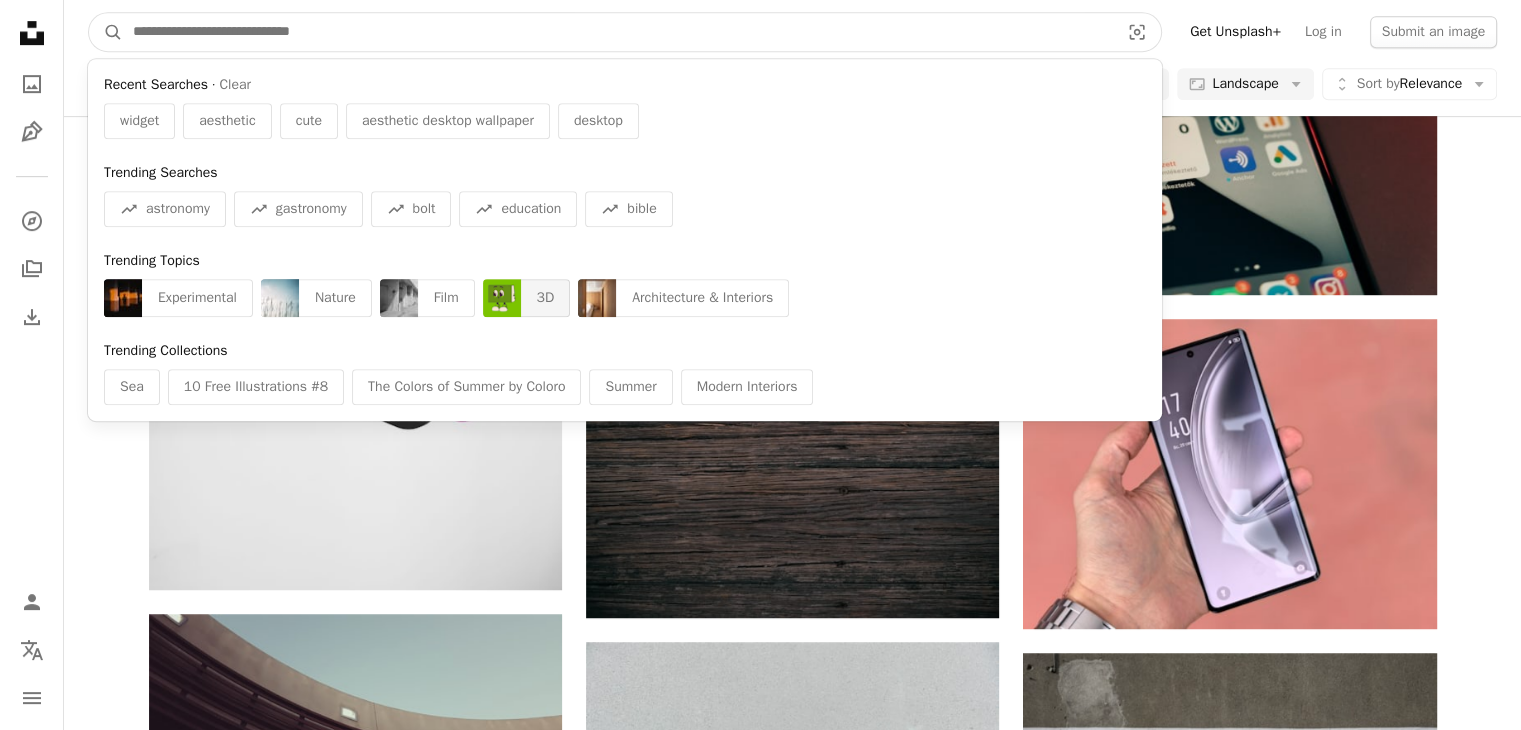 type 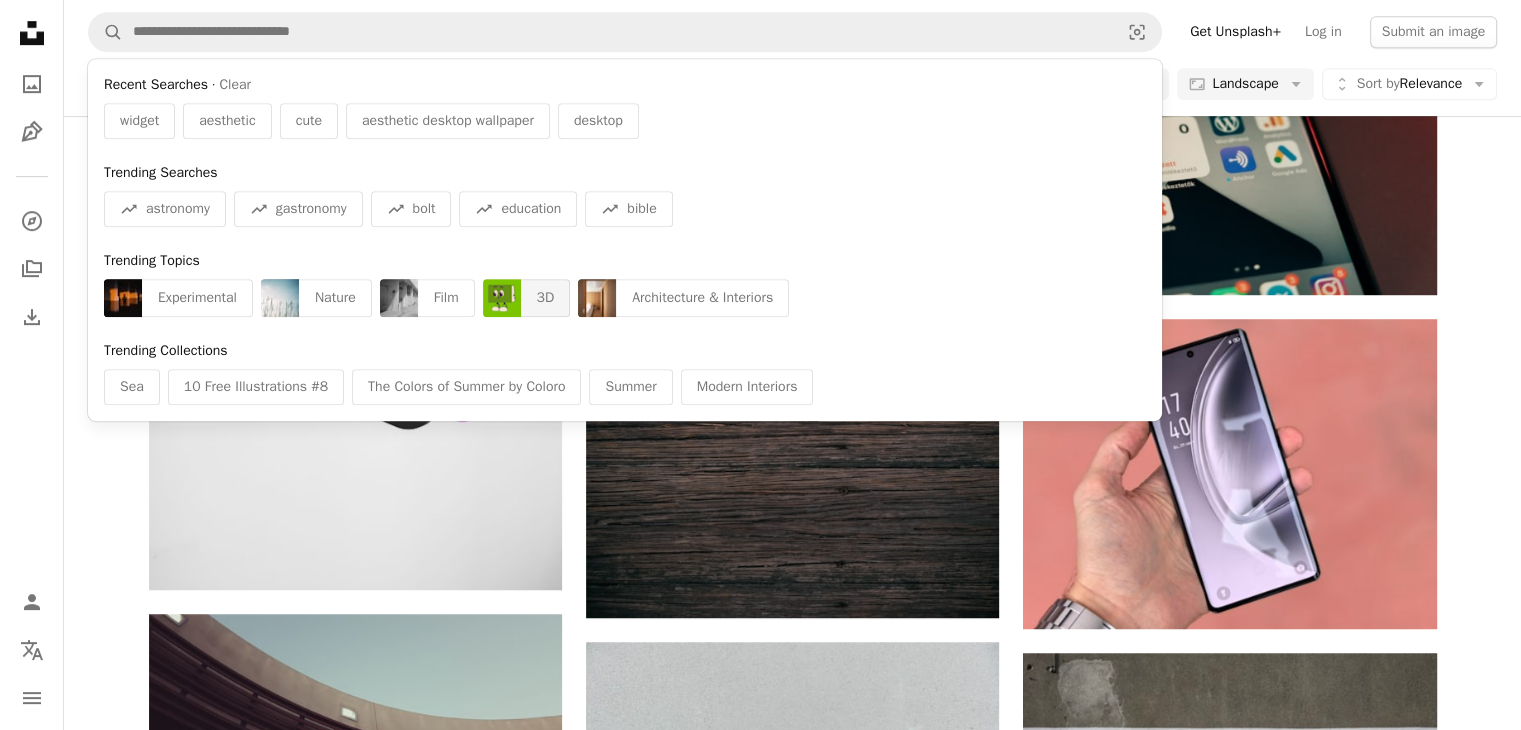click on "3D" at bounding box center (546, 298) 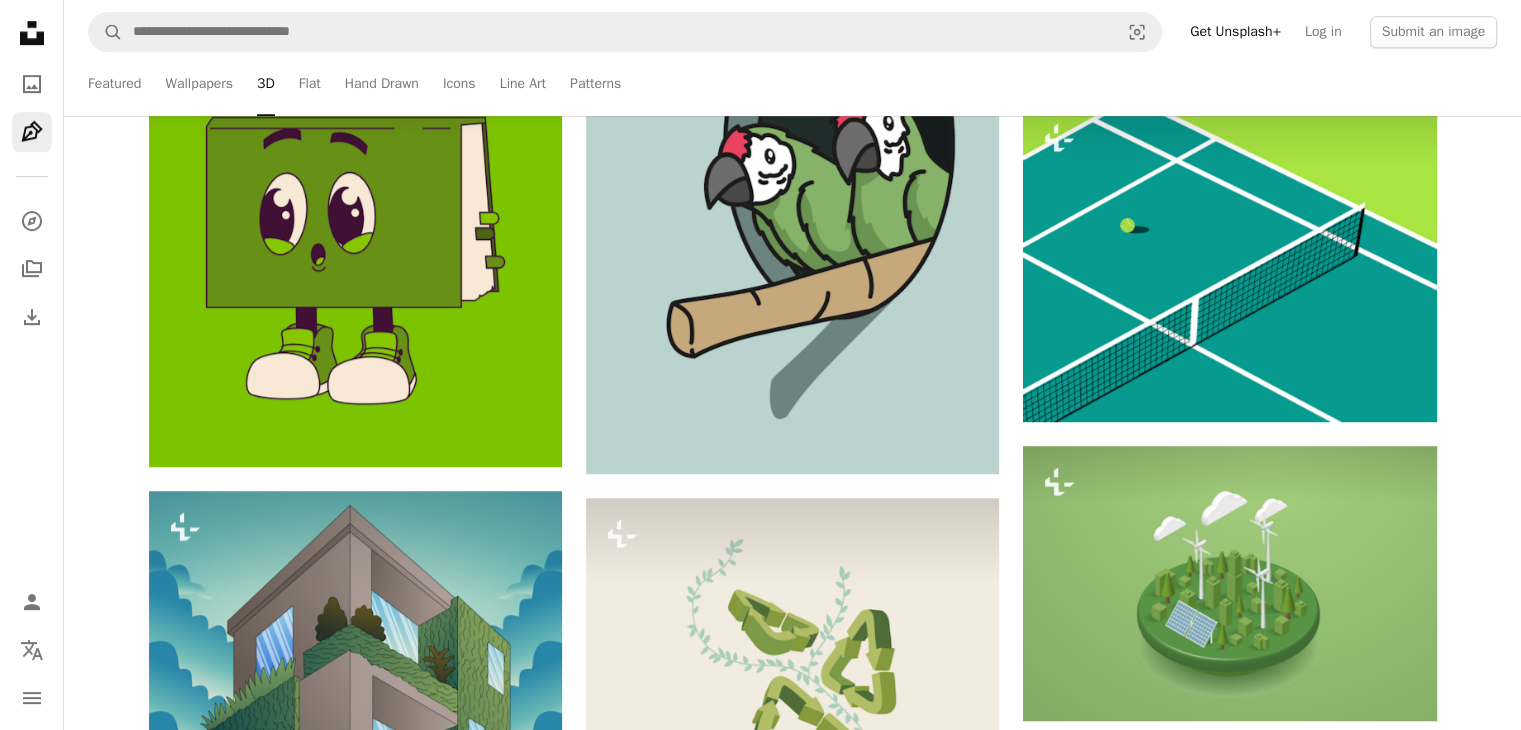 scroll, scrollTop: 0, scrollLeft: 0, axis: both 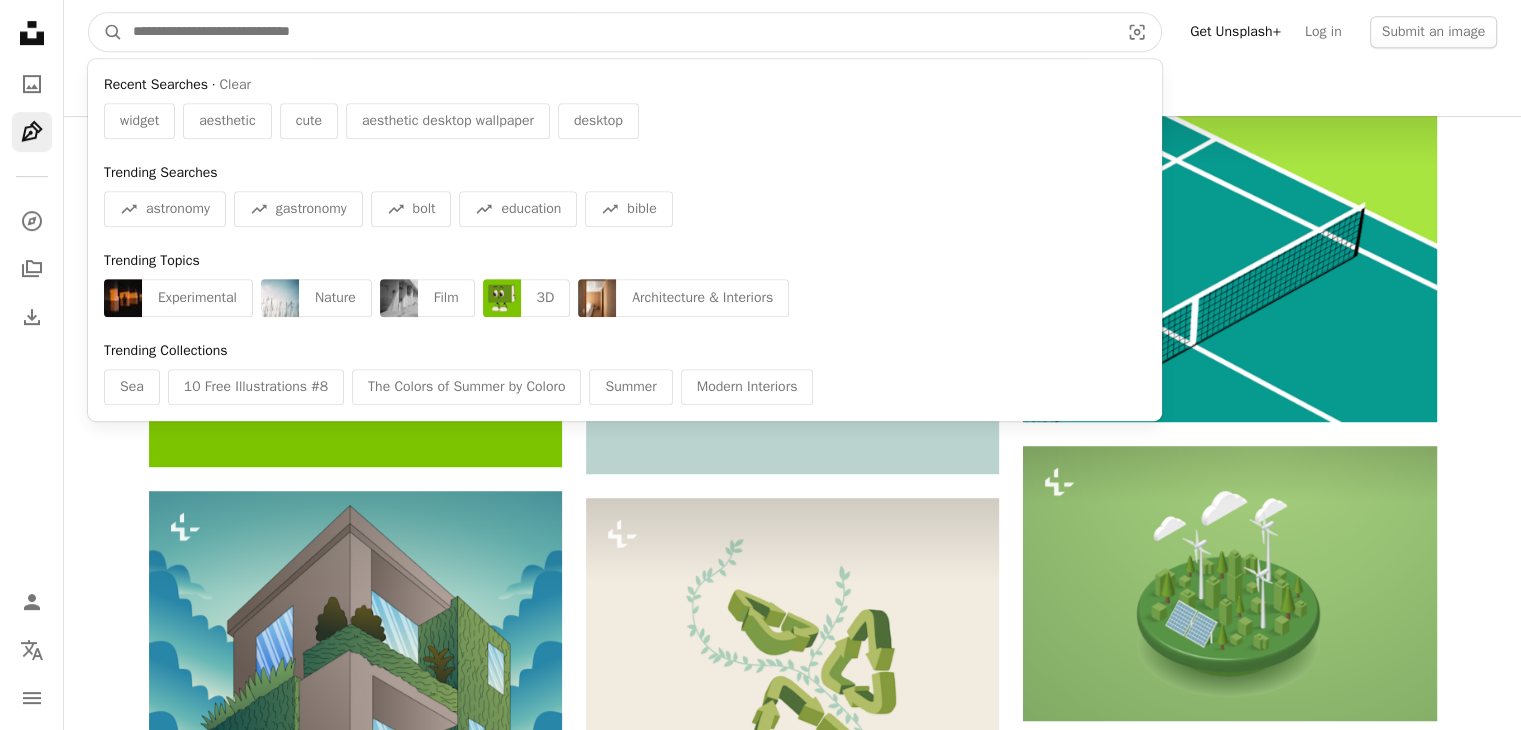 click at bounding box center [618, 32] 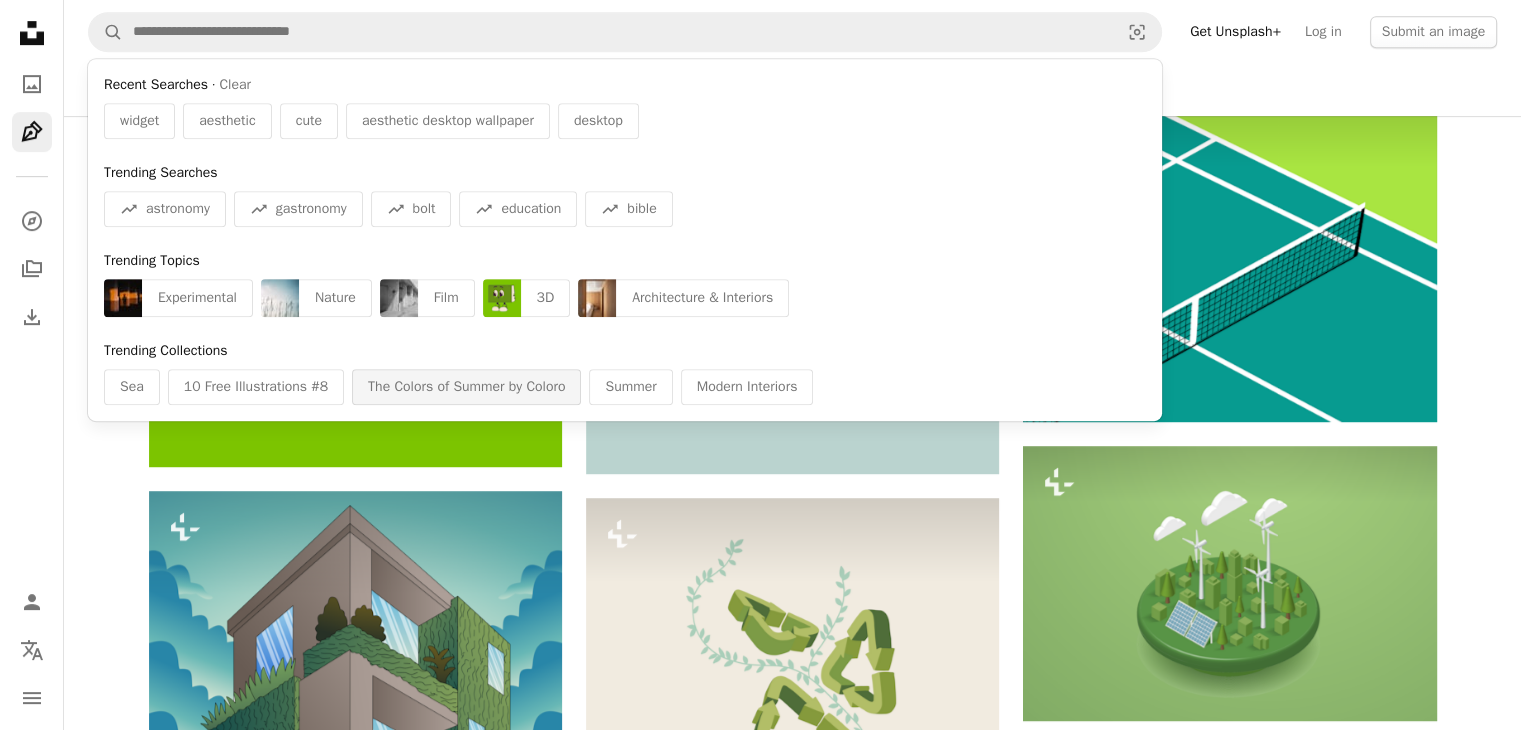 click on "The Colors of Summer by Coloro" at bounding box center [466, 387] 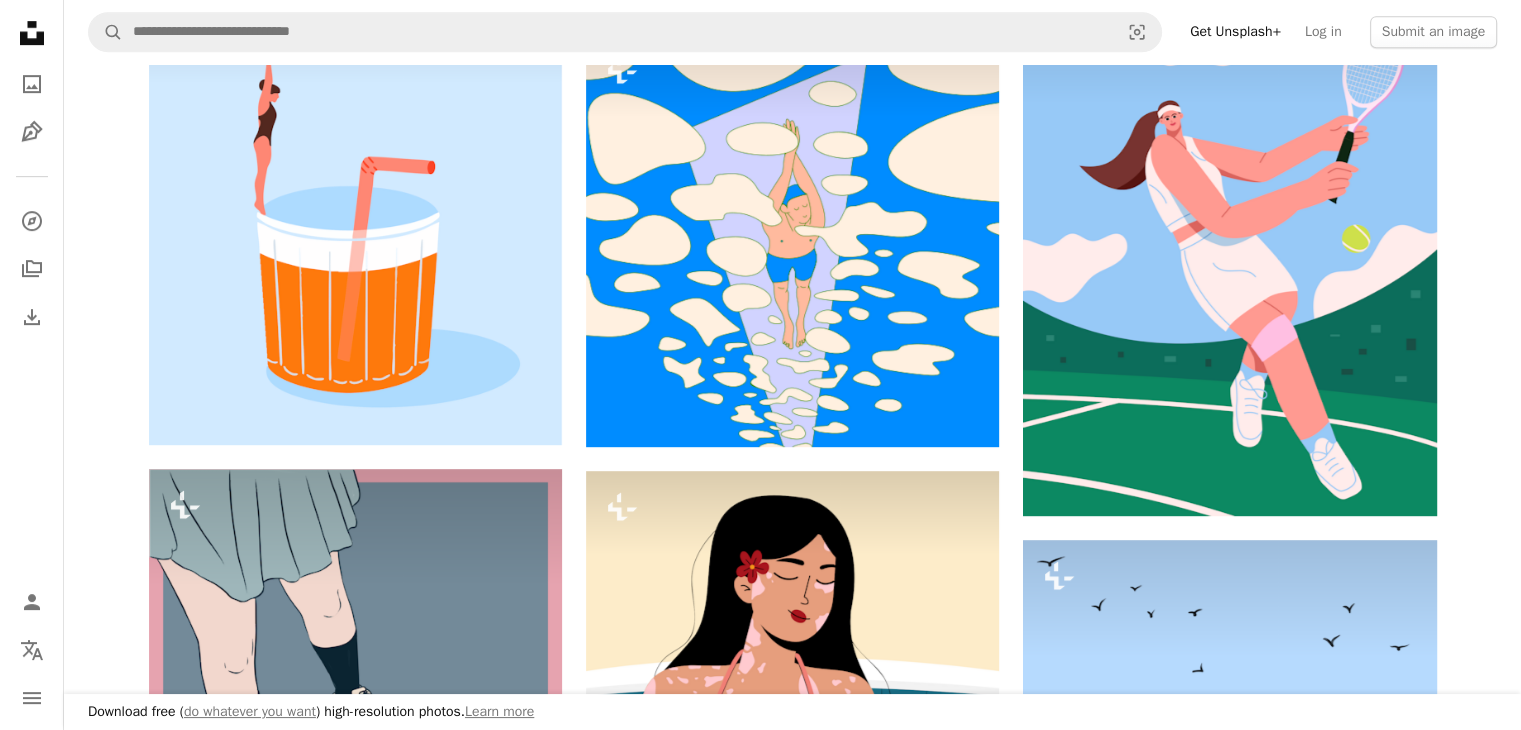scroll, scrollTop: 0, scrollLeft: 0, axis: both 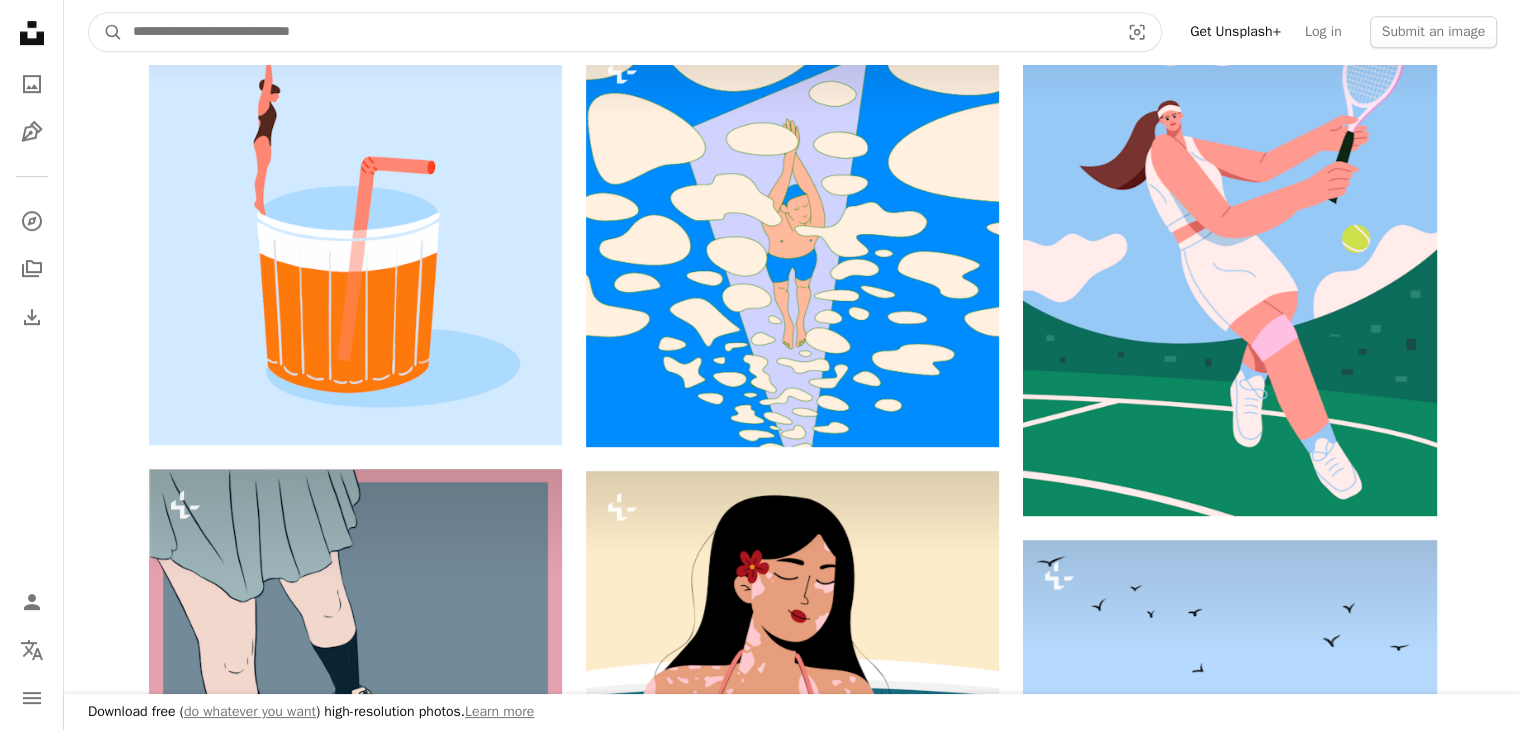 click at bounding box center (618, 32) 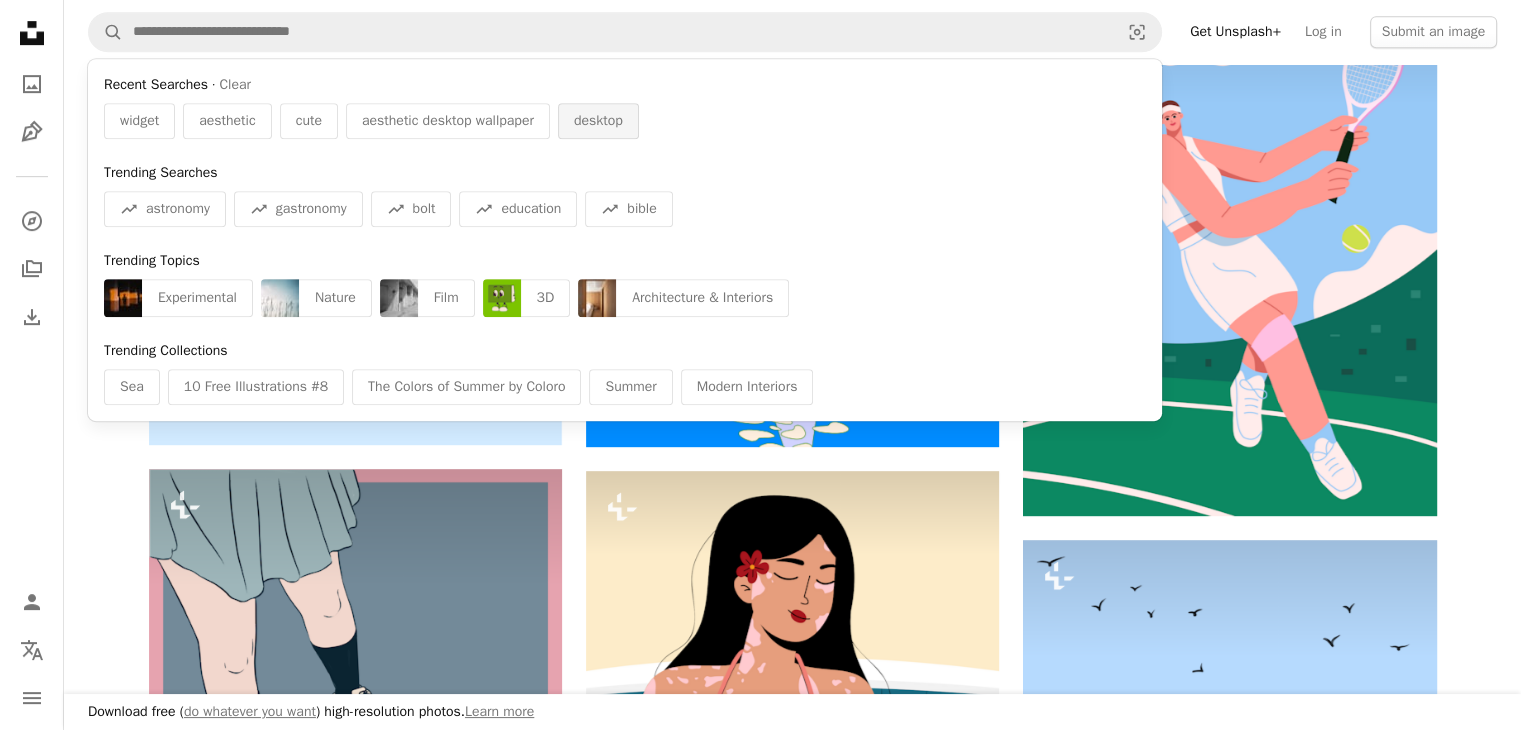 click on "desktop" at bounding box center (598, 121) 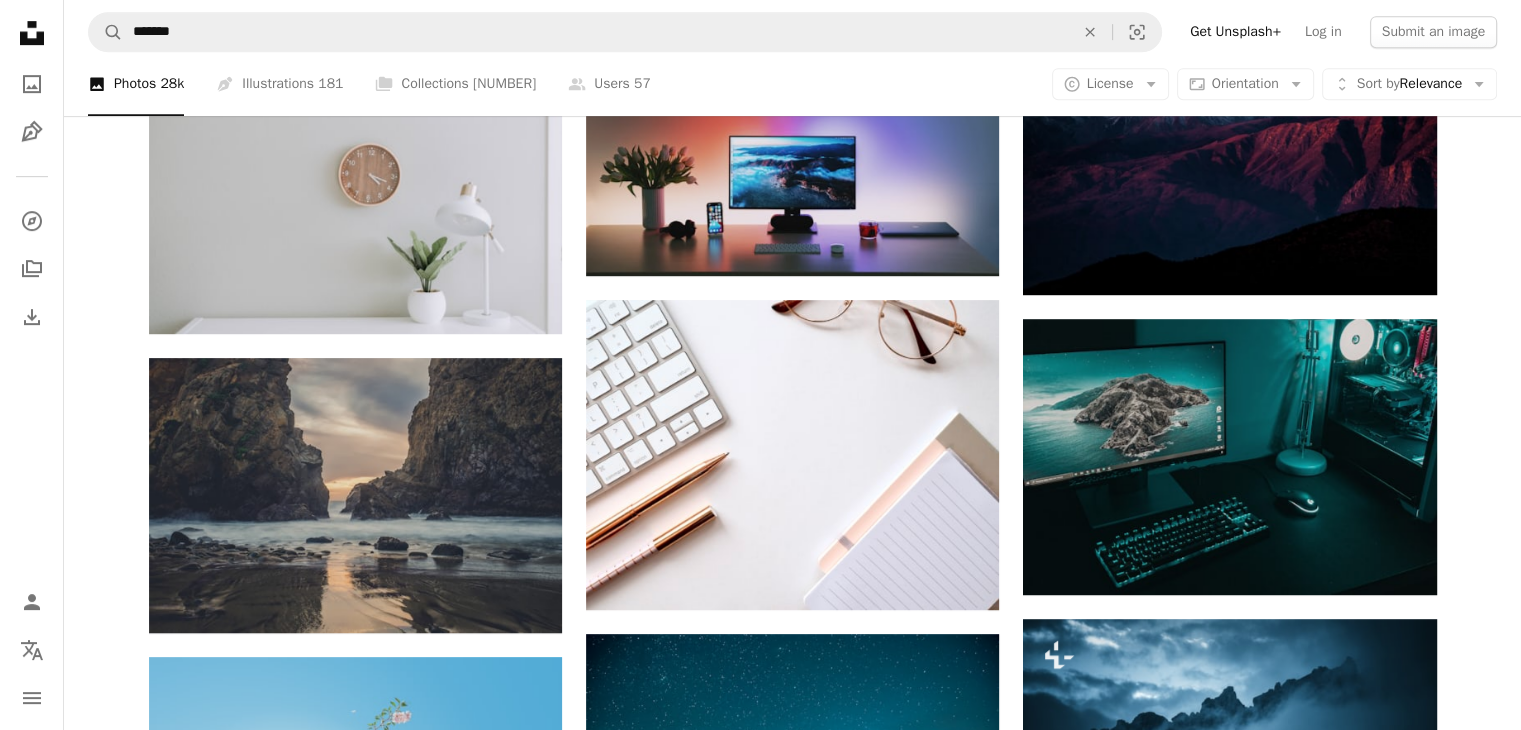 scroll, scrollTop: 56, scrollLeft: 0, axis: vertical 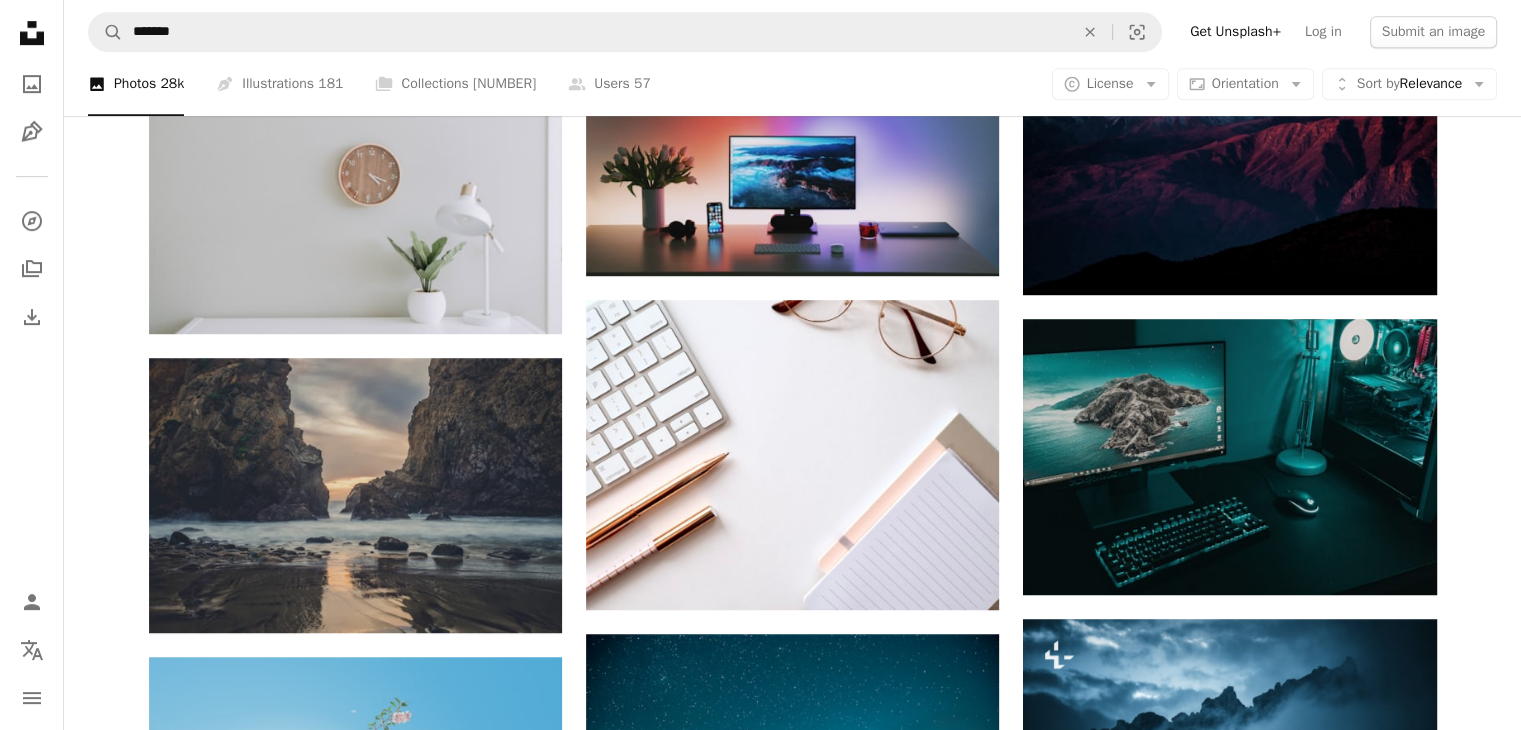 click on "8k wallpaper" at bounding box center (527, -594) 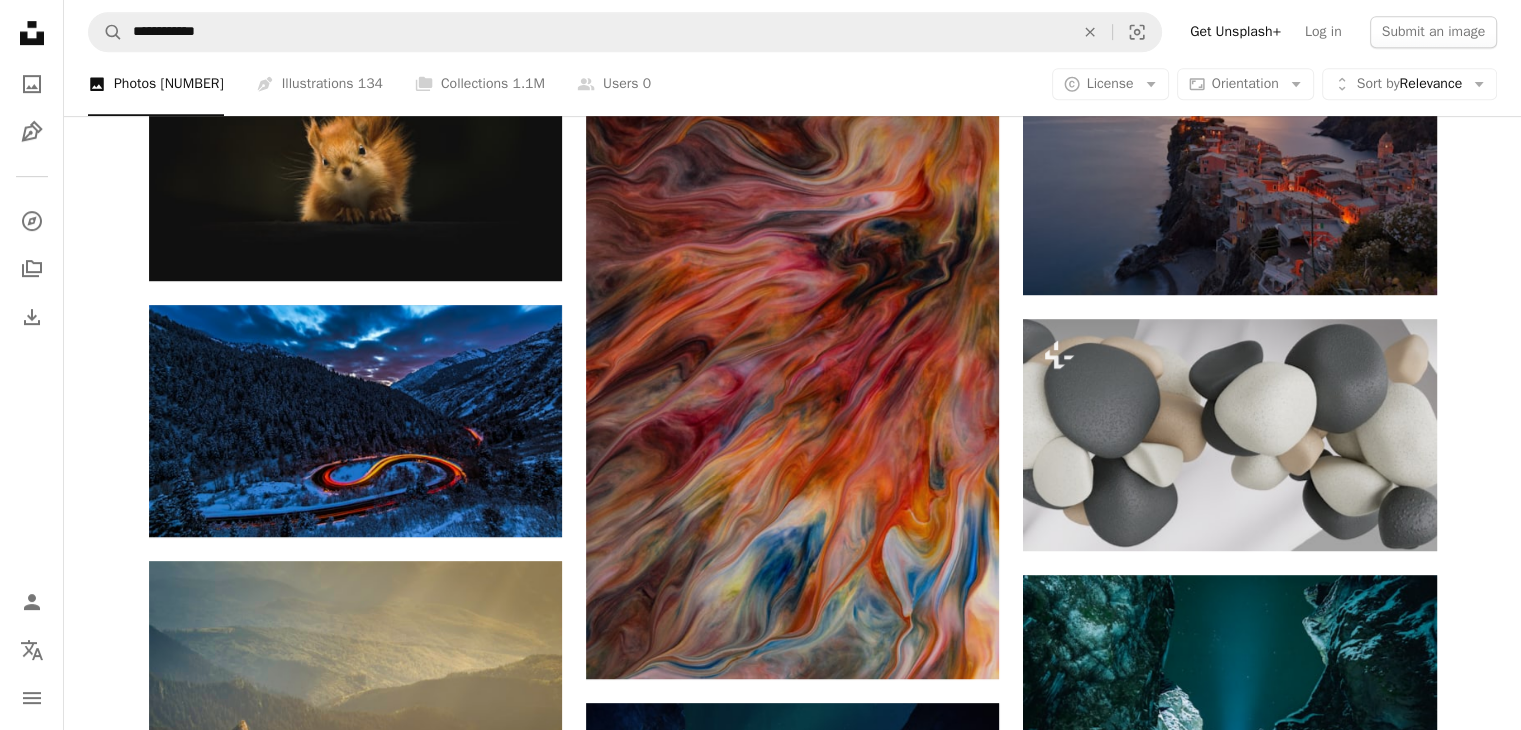 scroll, scrollTop: 328, scrollLeft: 0, axis: vertical 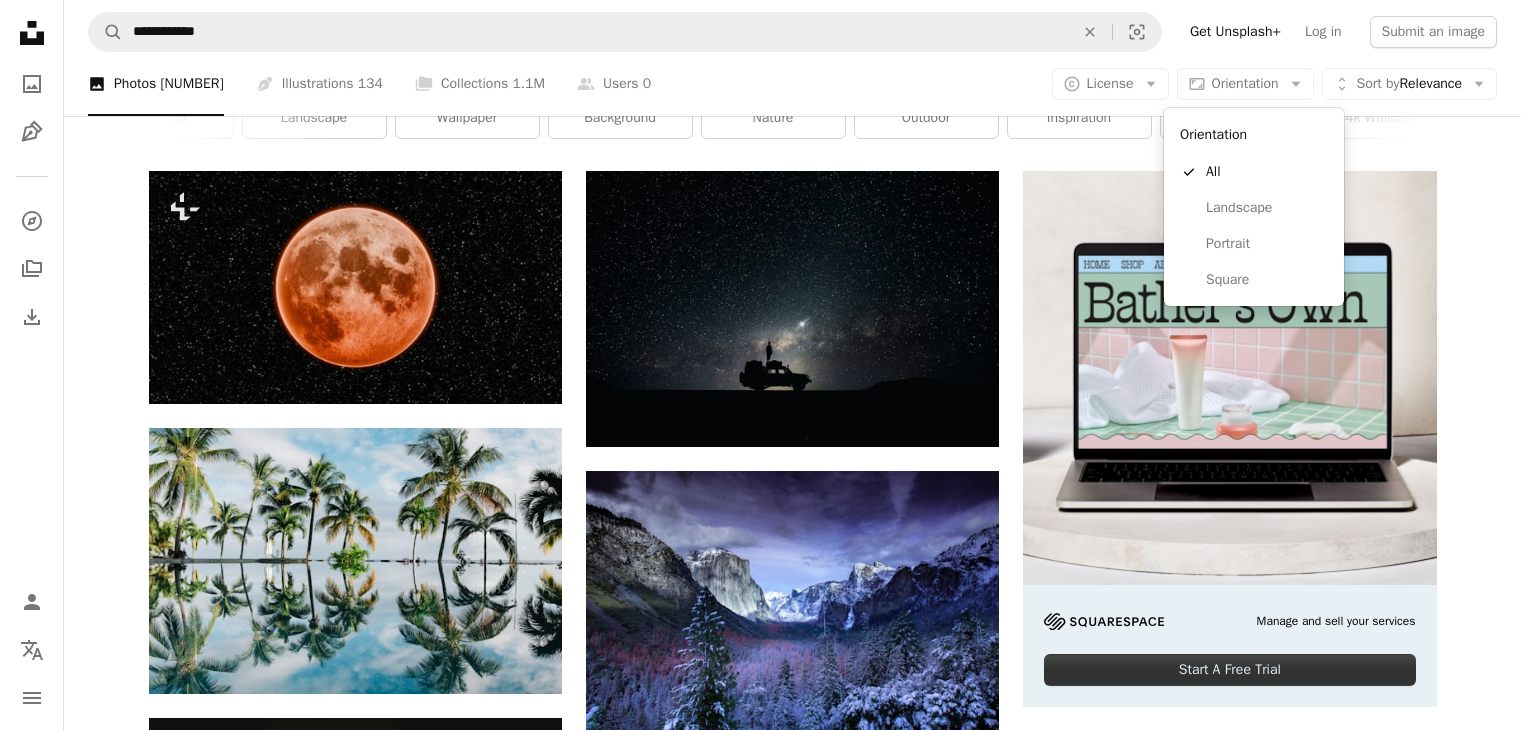 click on "Aspect ratio Orientation Arrow down" at bounding box center [1245, 84] 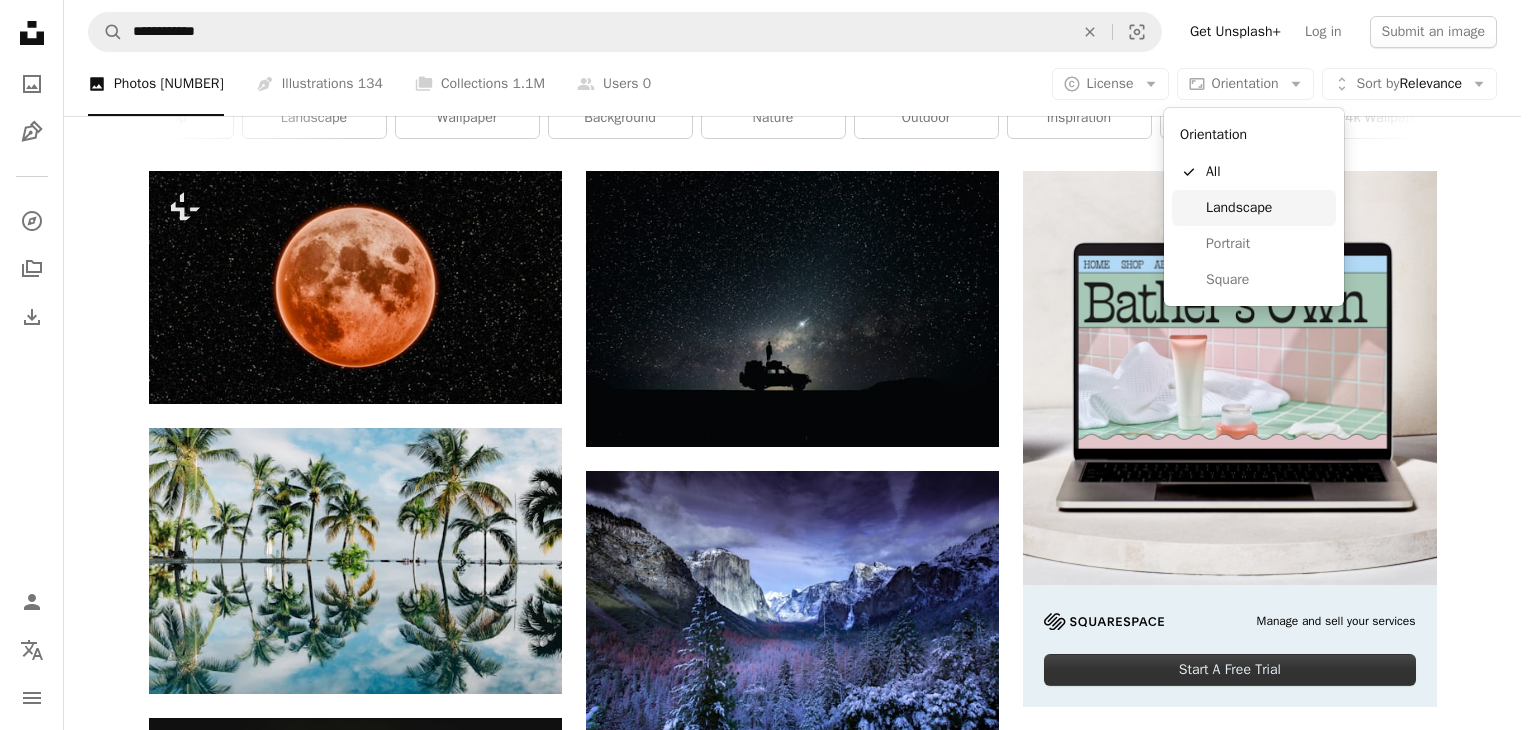 click on "Landscape" at bounding box center (1267, 208) 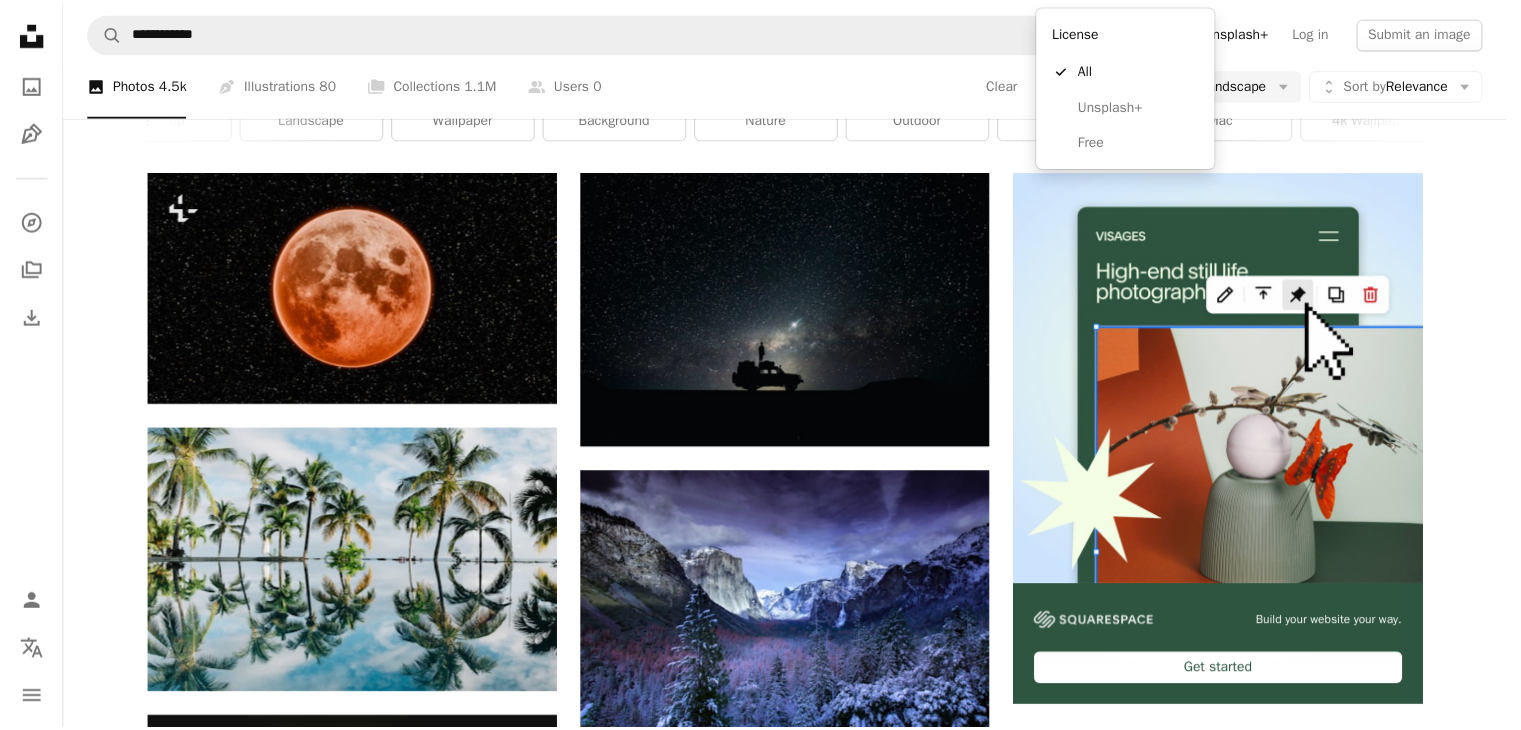scroll, scrollTop: 0, scrollLeft: 0, axis: both 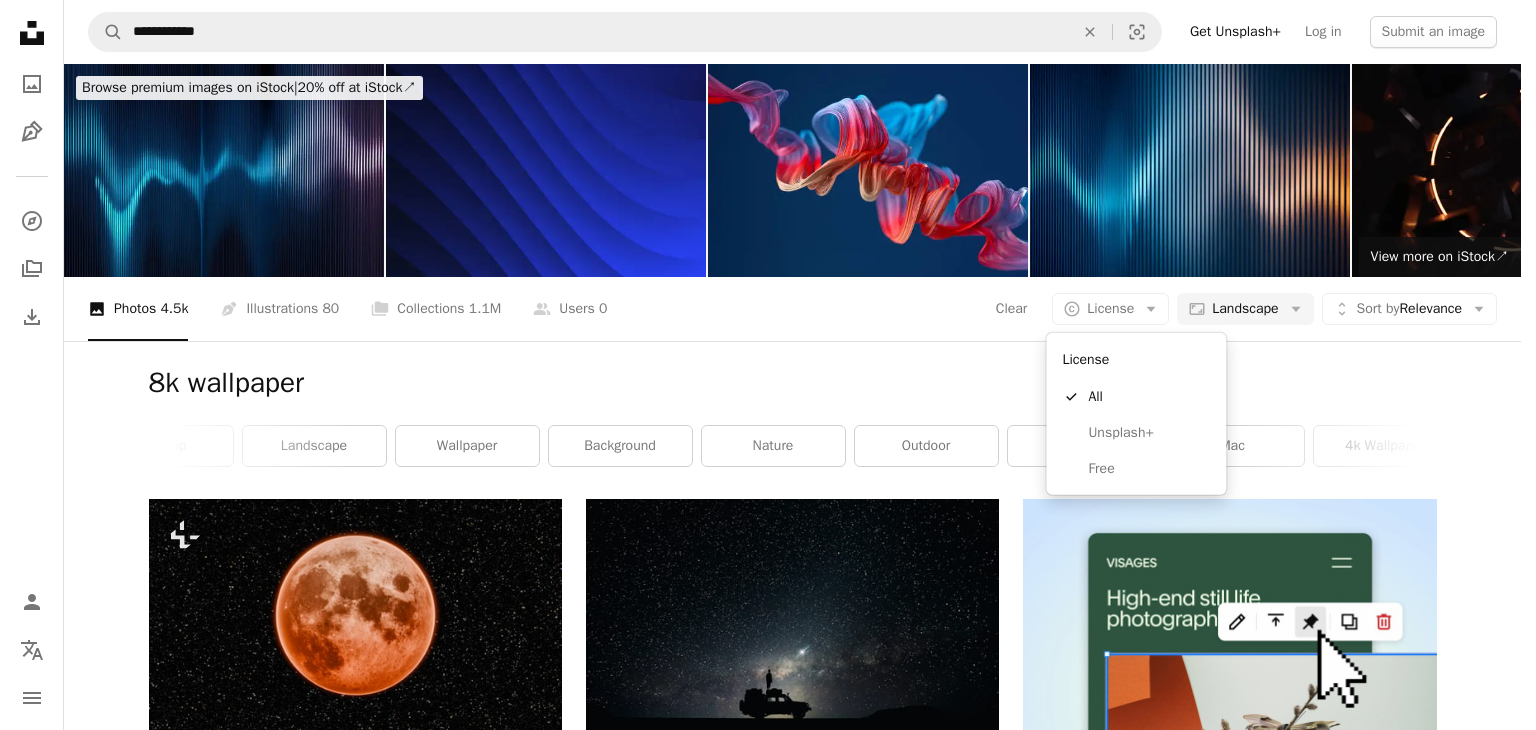 click on "License" at bounding box center [1110, 308] 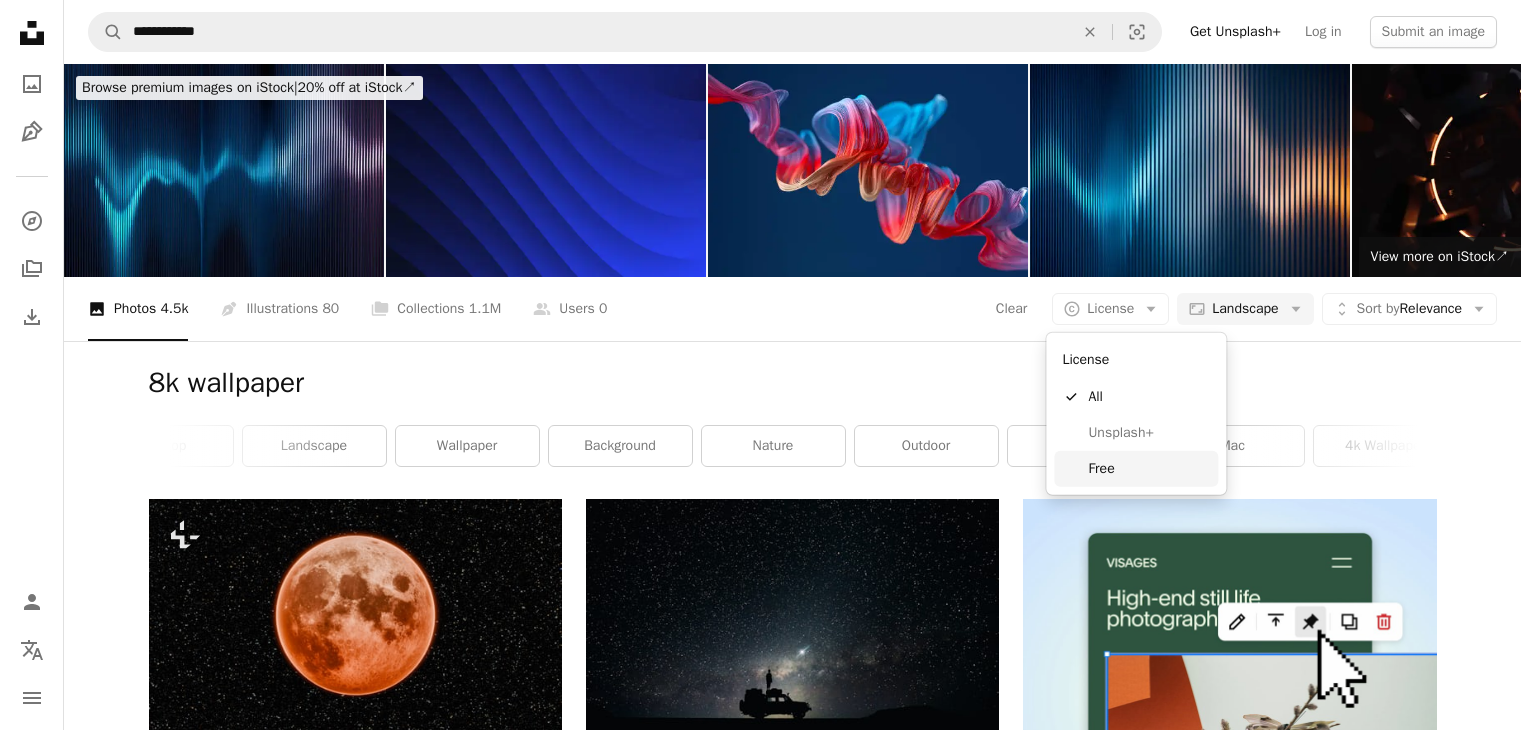 click on "Free" at bounding box center (1149, 469) 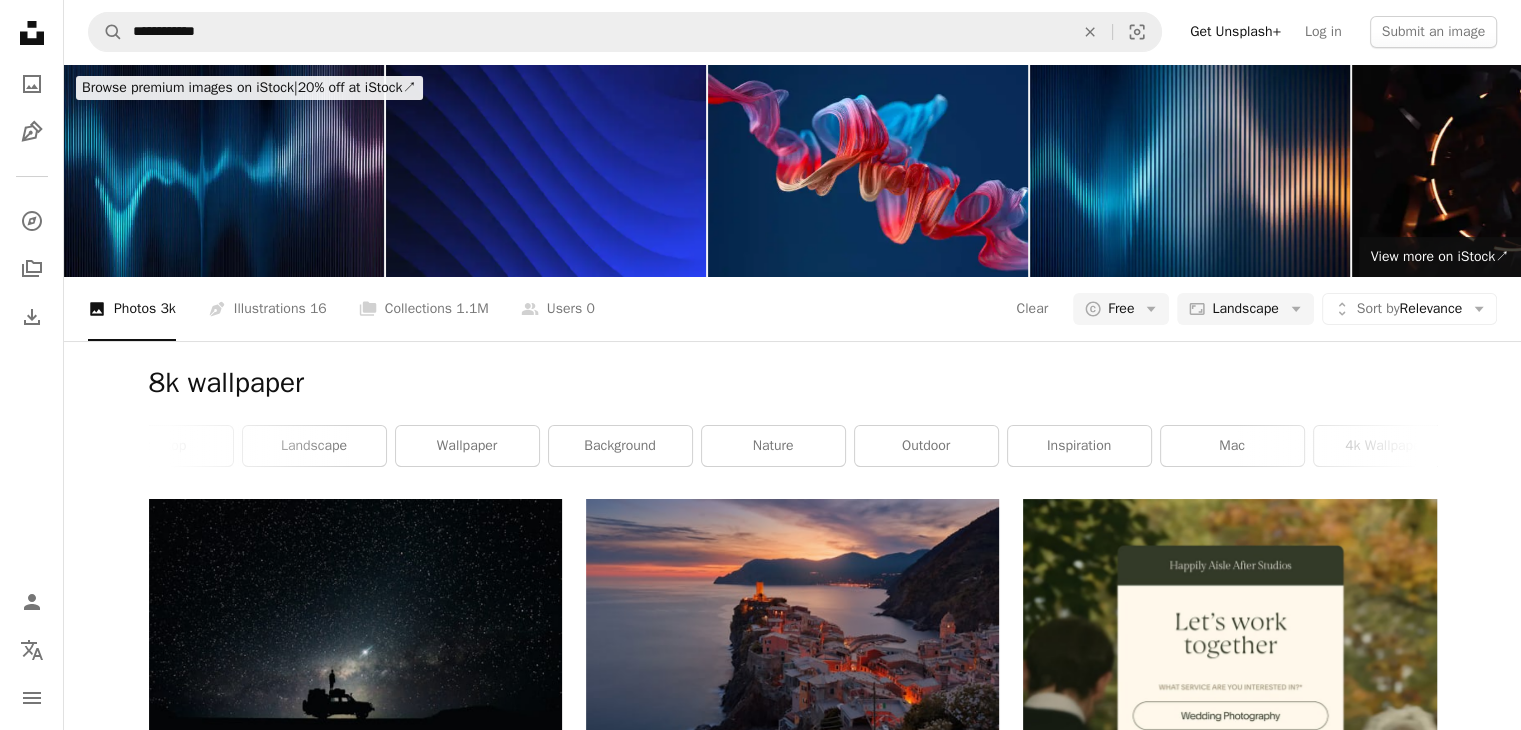 scroll, scrollTop: 0, scrollLeft: 0, axis: both 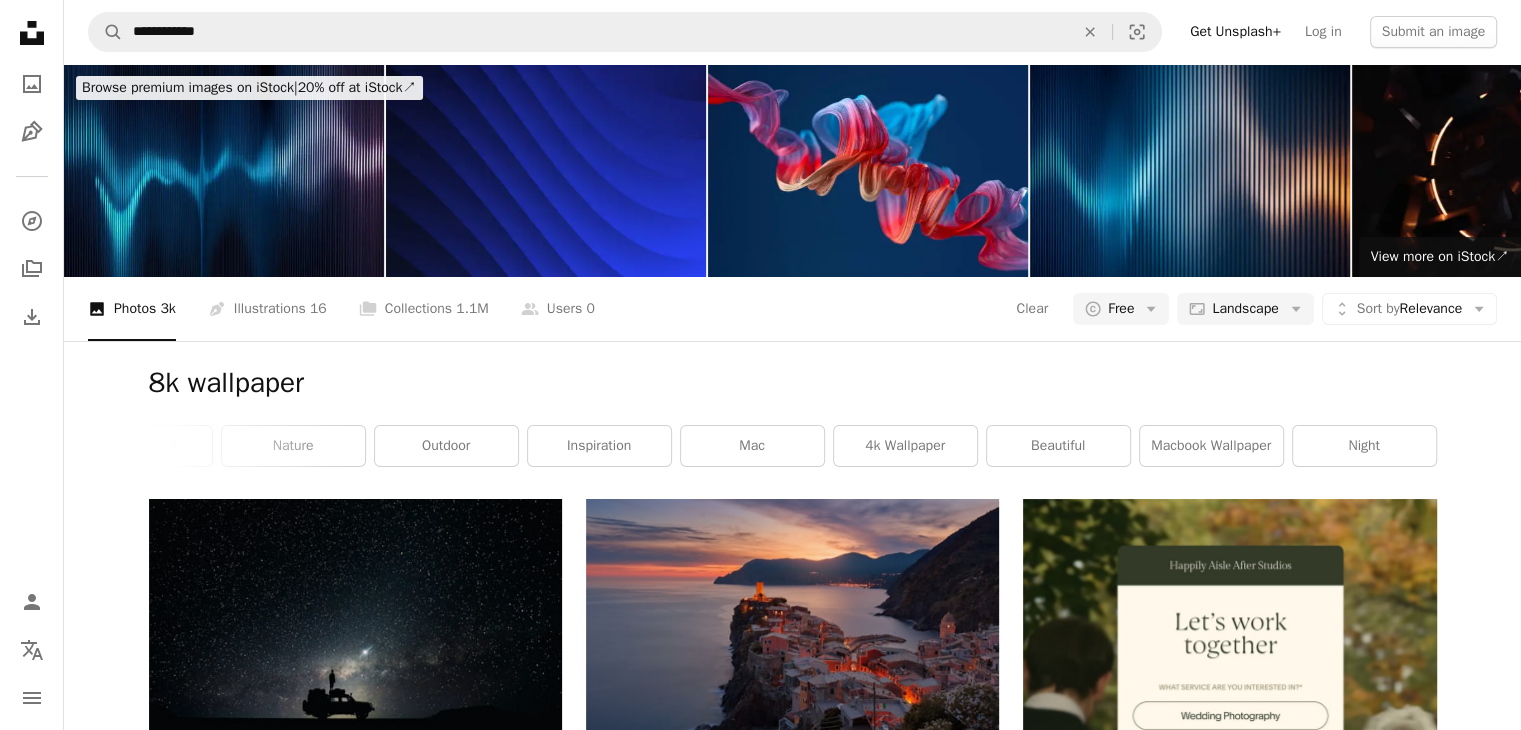 click on "night" at bounding box center (1364, 446) 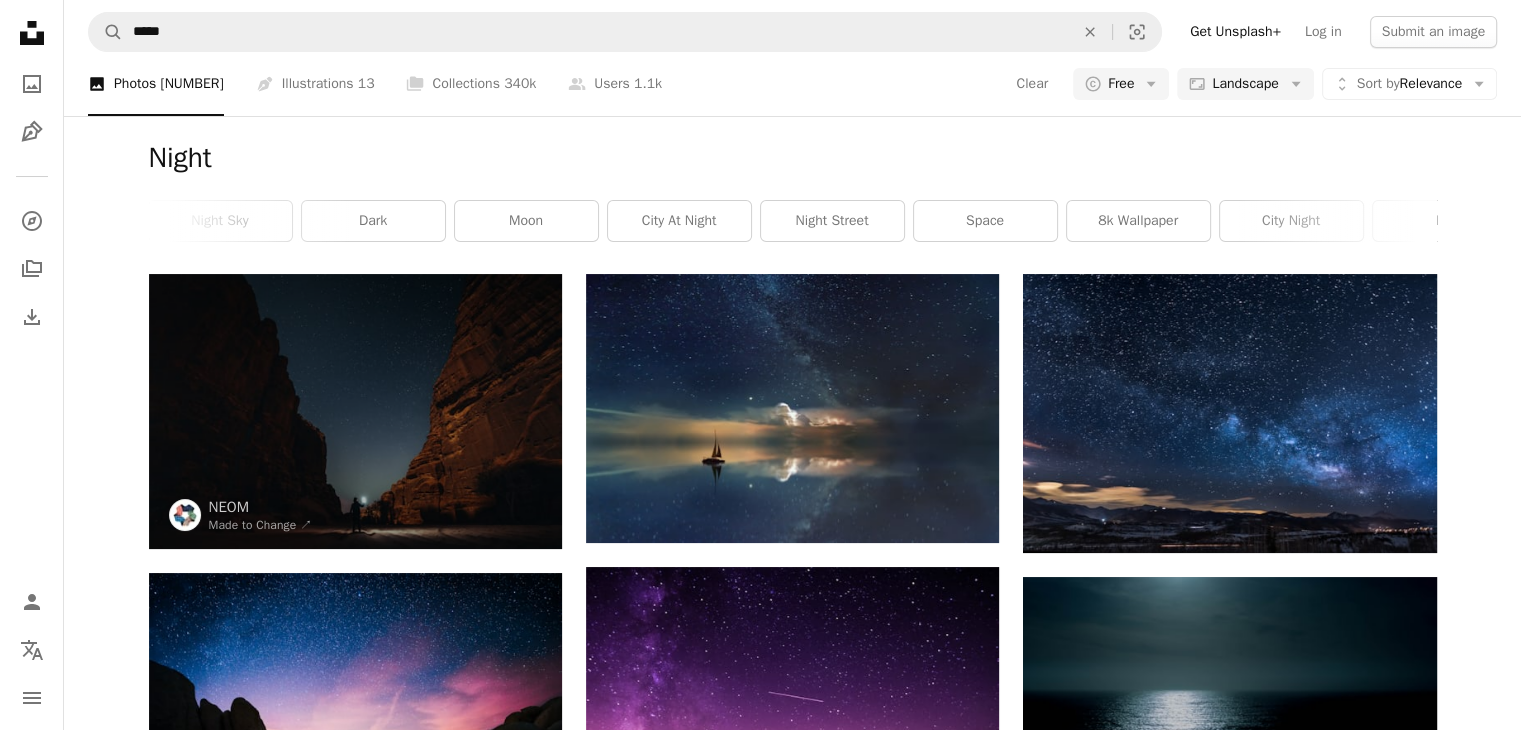 scroll, scrollTop: 0, scrollLeft: 0, axis: both 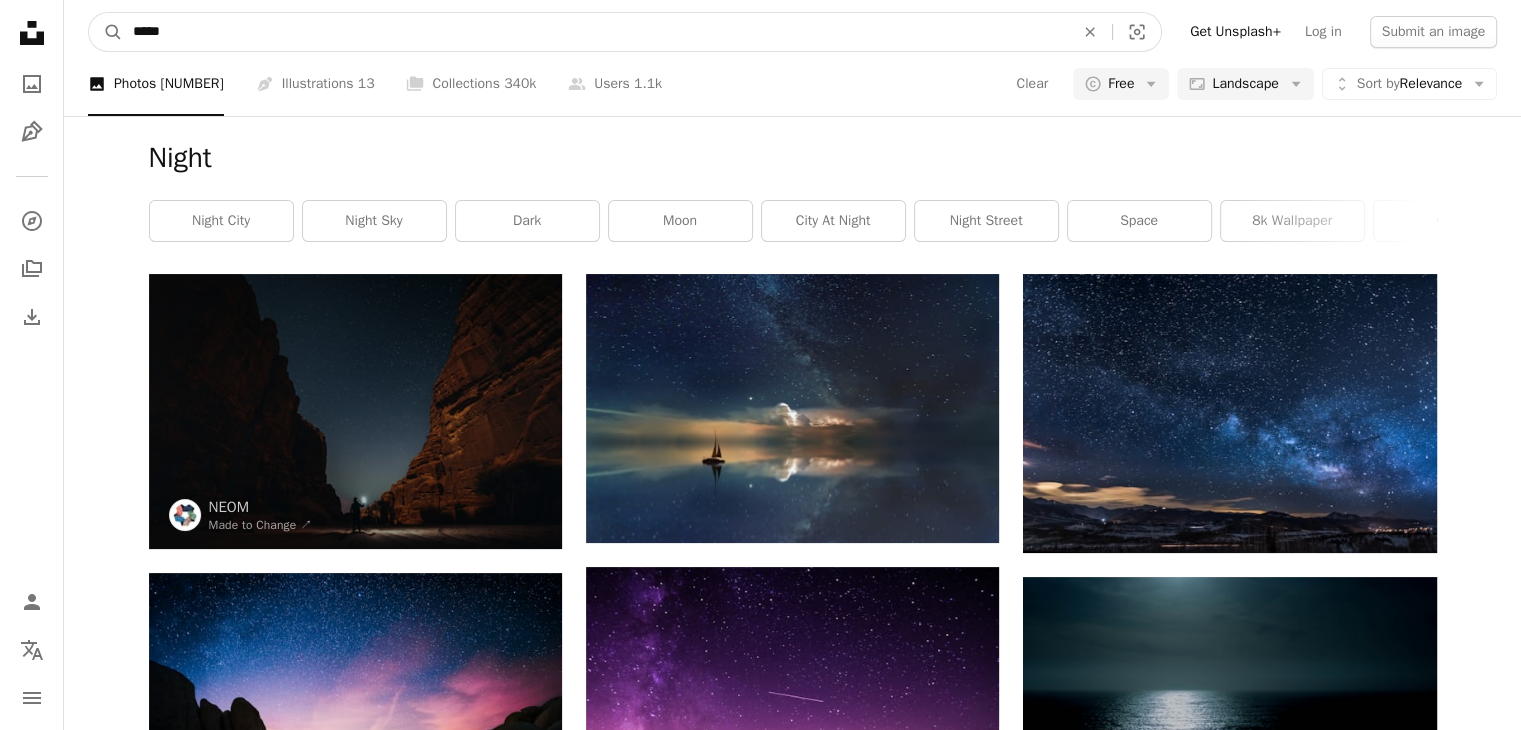 drag, startPoint x: 277, startPoint y: 31, endPoint x: 87, endPoint y: 37, distance: 190.09471 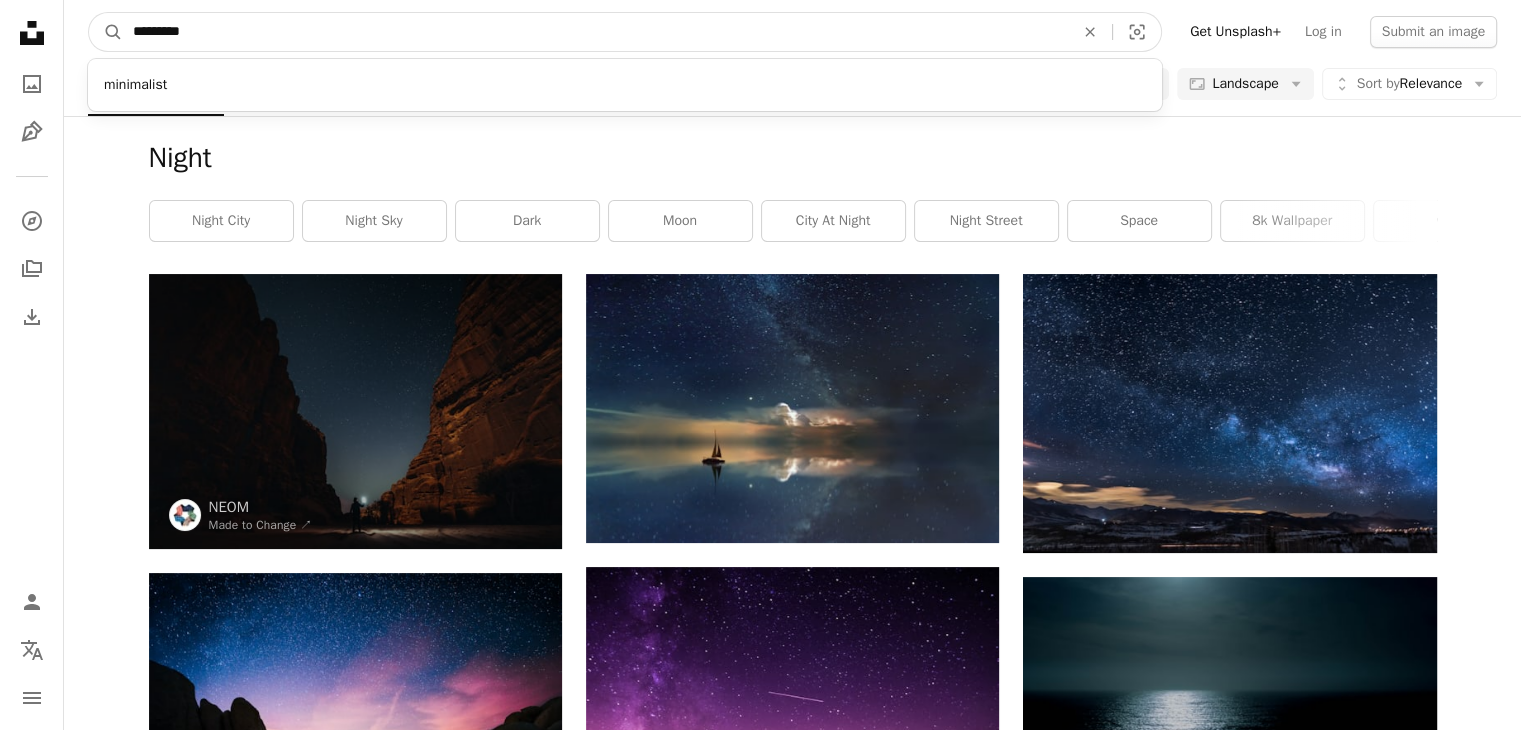 type on "**********" 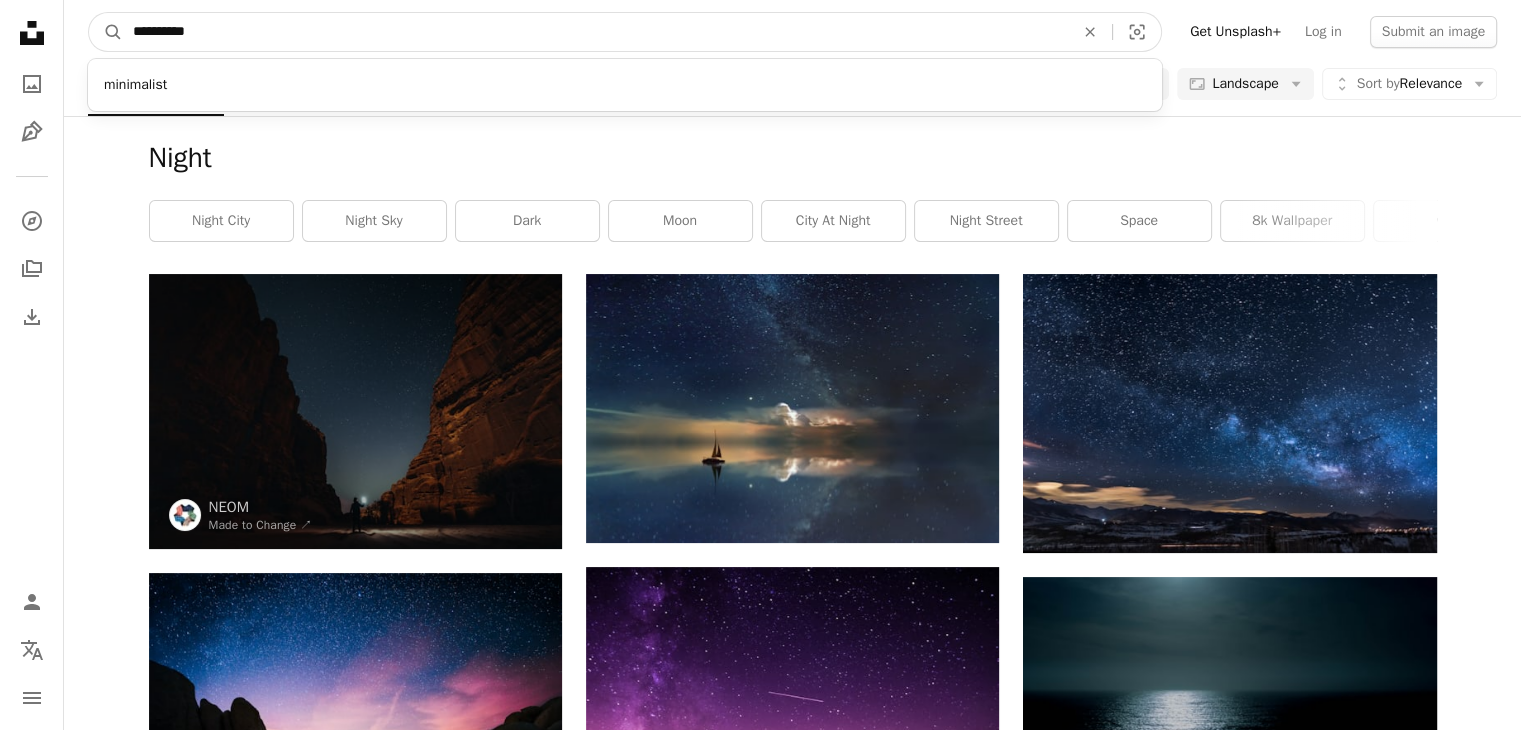 click on "A magnifying glass" at bounding box center (106, 32) 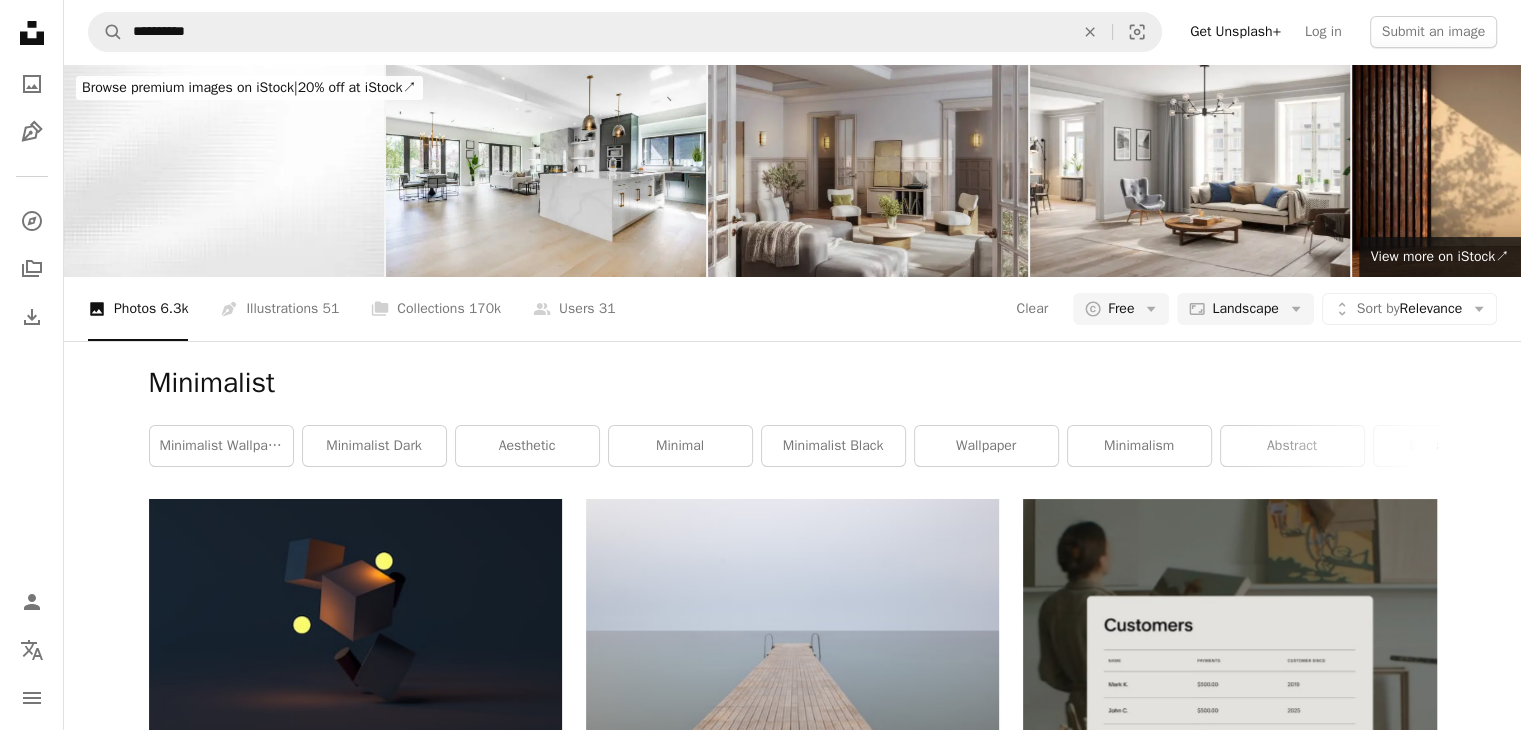 scroll, scrollTop: 2400, scrollLeft: 0, axis: vertical 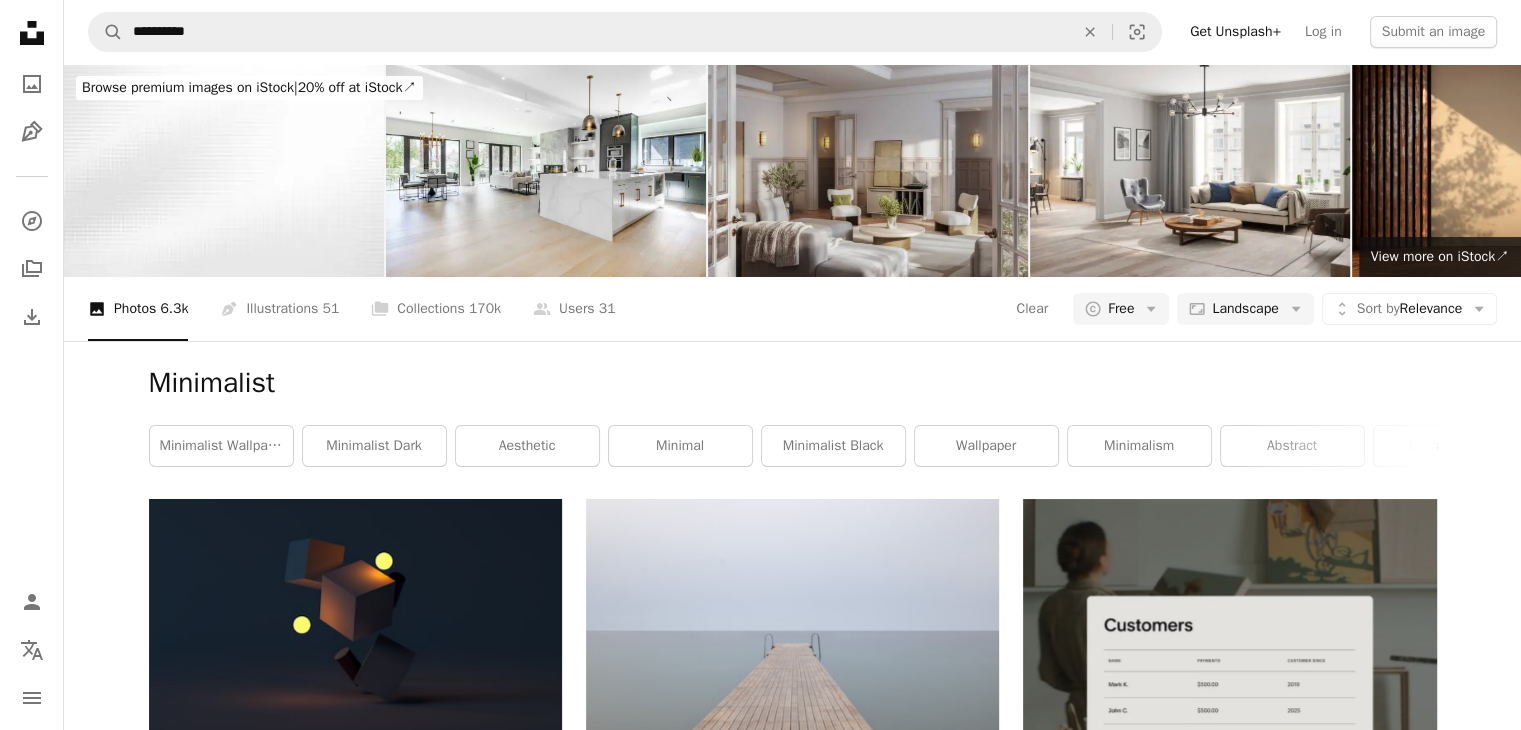 click 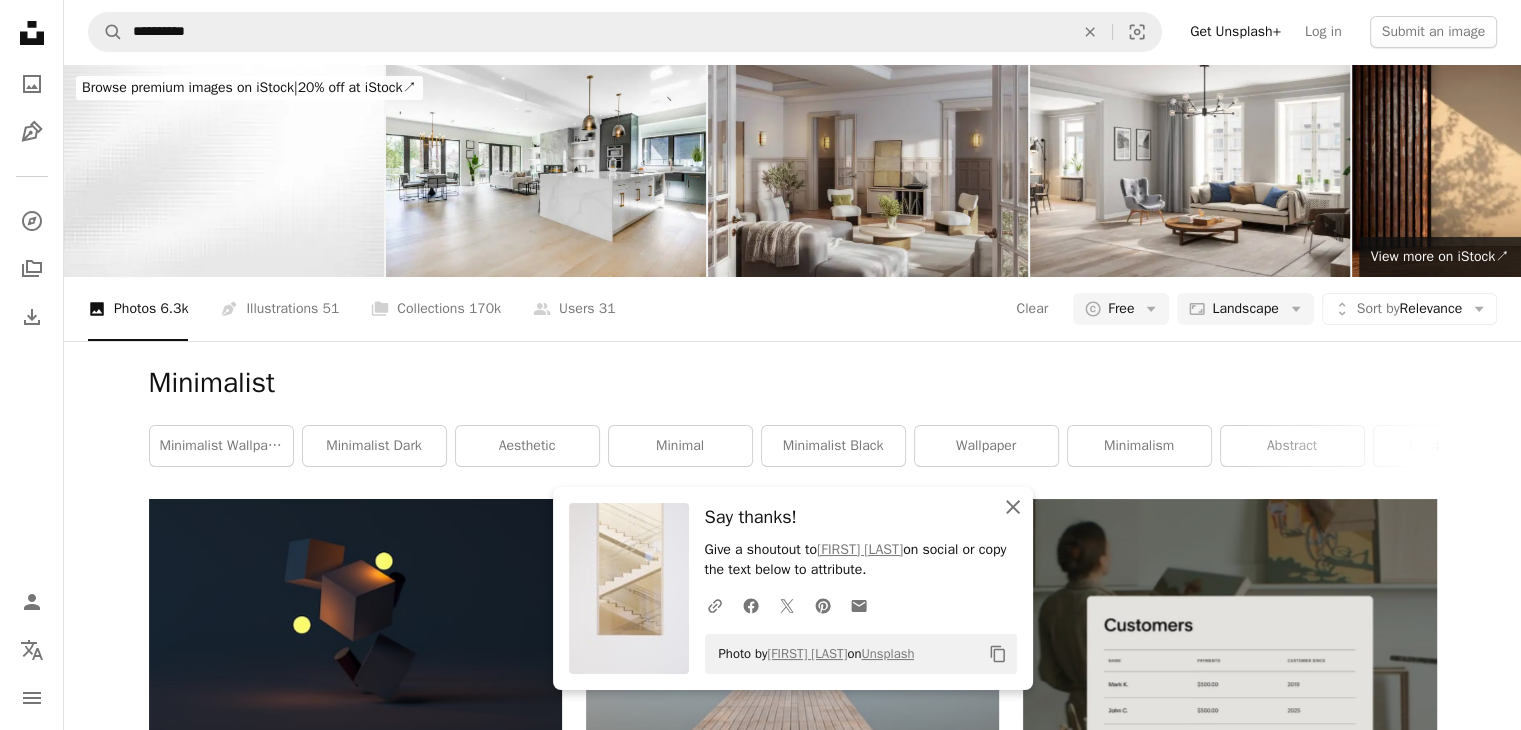 click 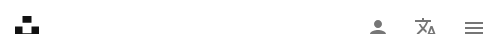 scroll, scrollTop: 7994, scrollLeft: 0, axis: vertical 